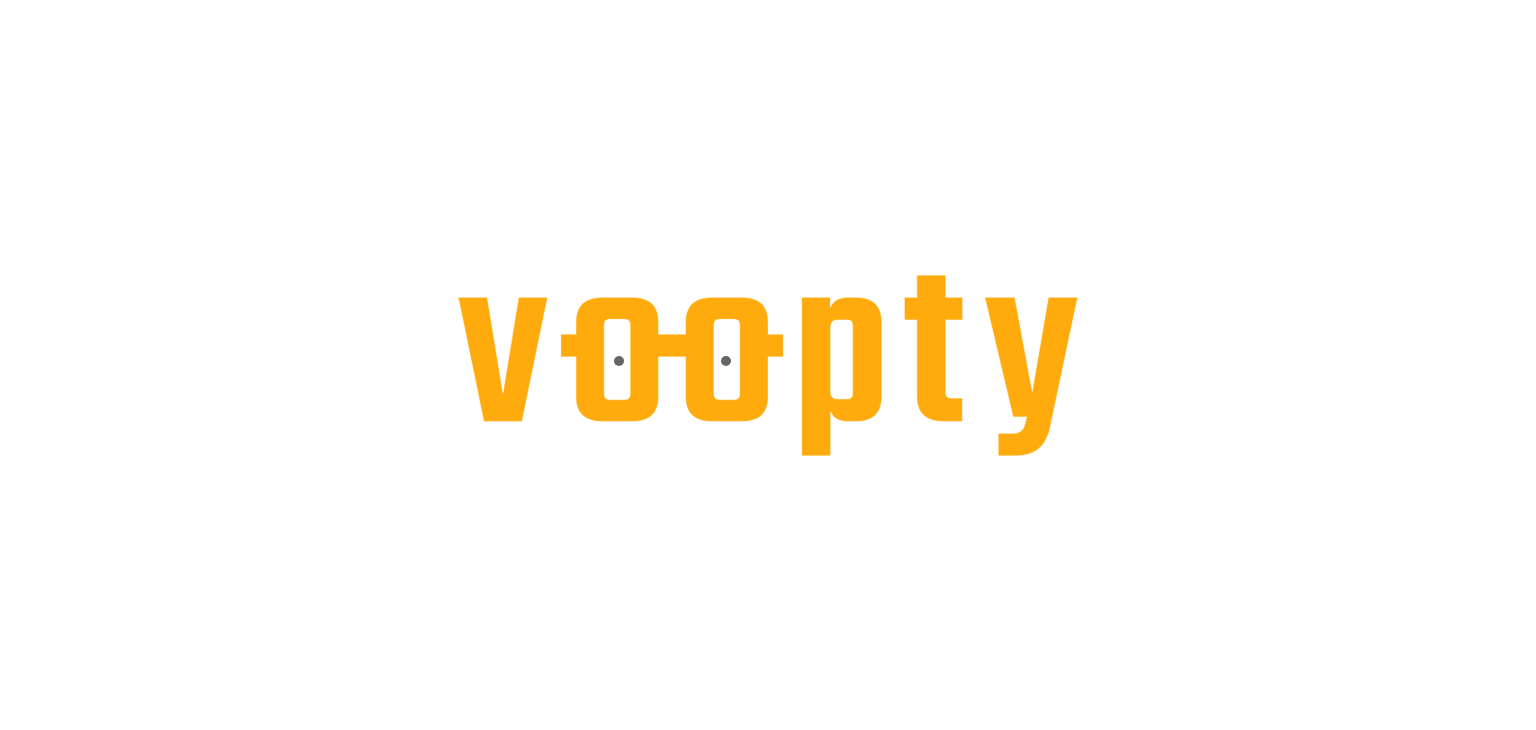 scroll, scrollTop: 0, scrollLeft: 0, axis: both 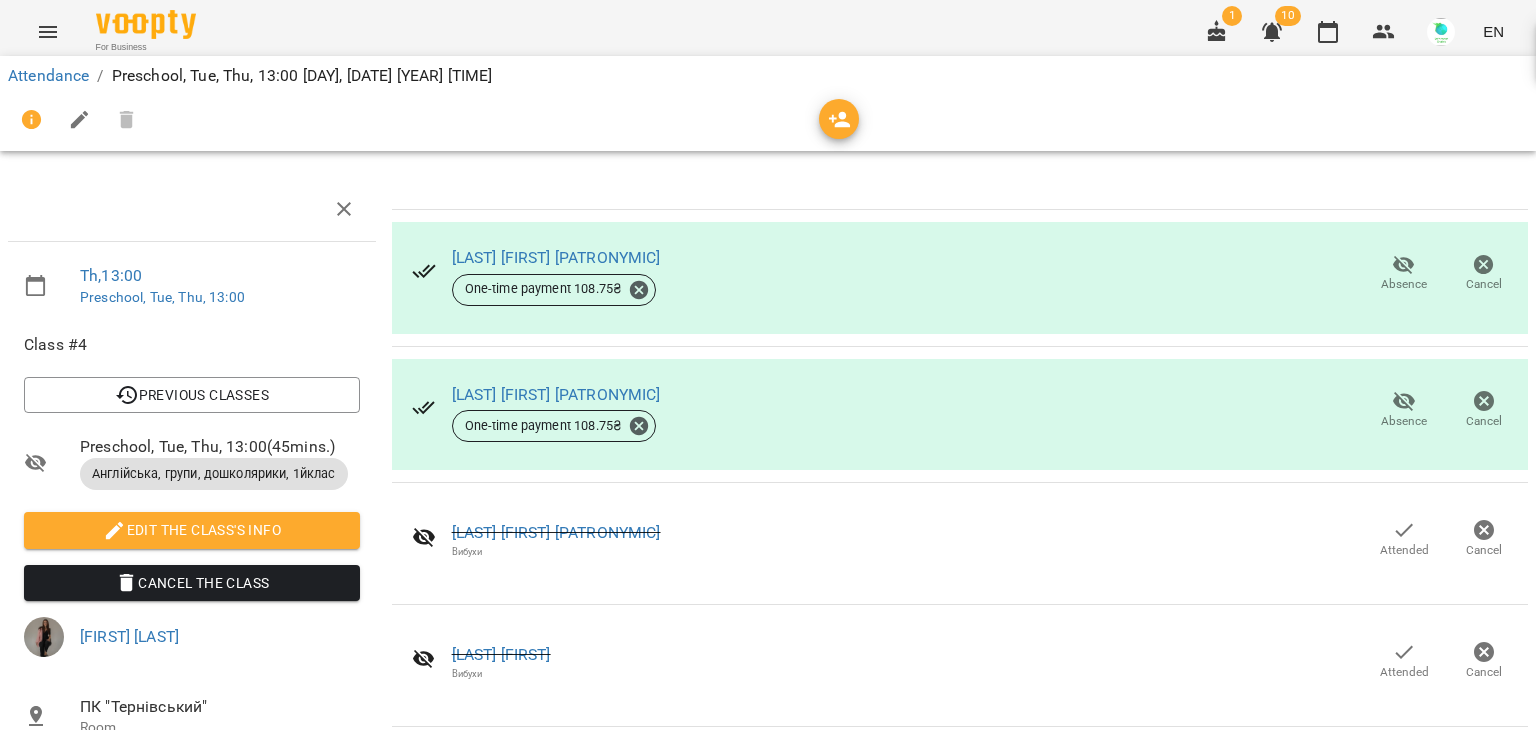 click 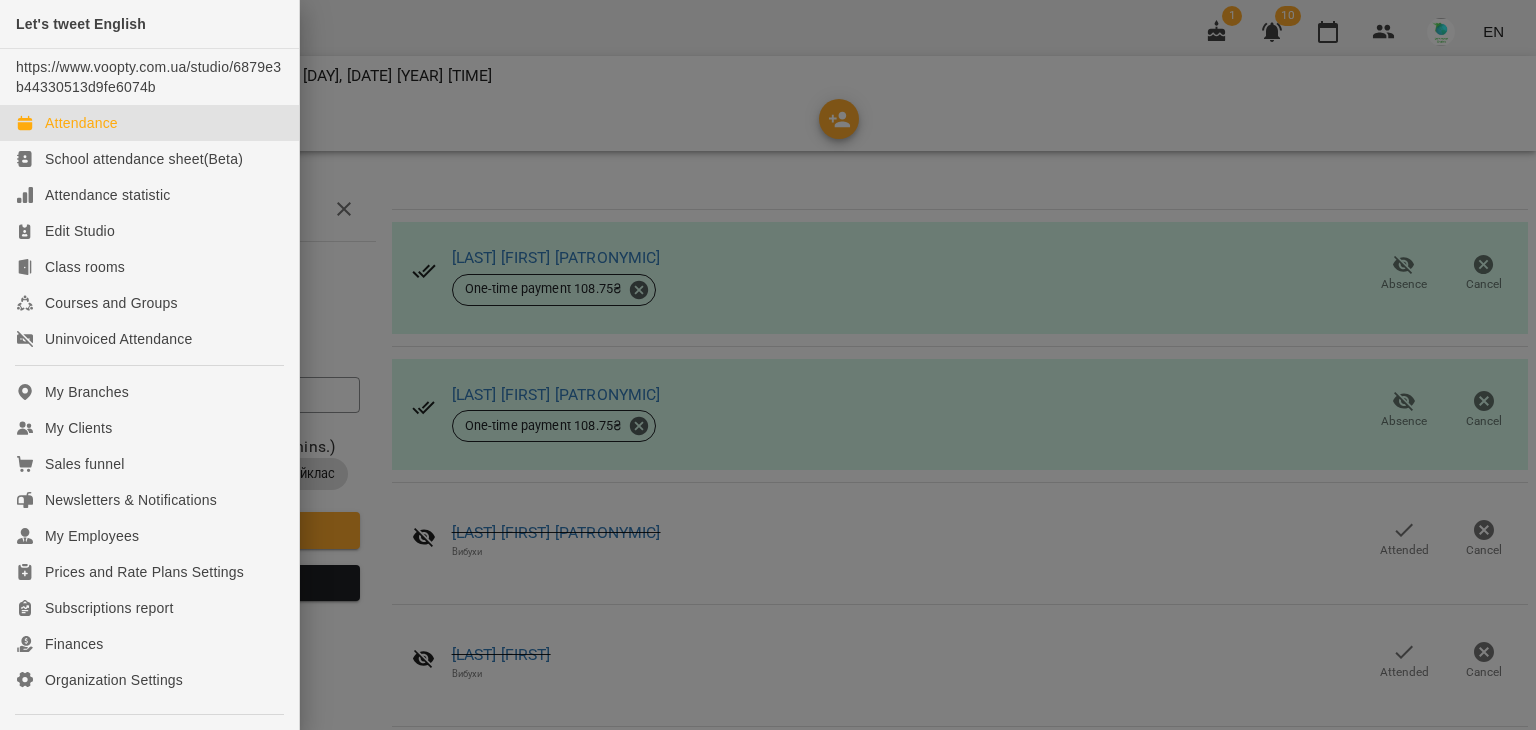 click on "Attendance" at bounding box center [81, 123] 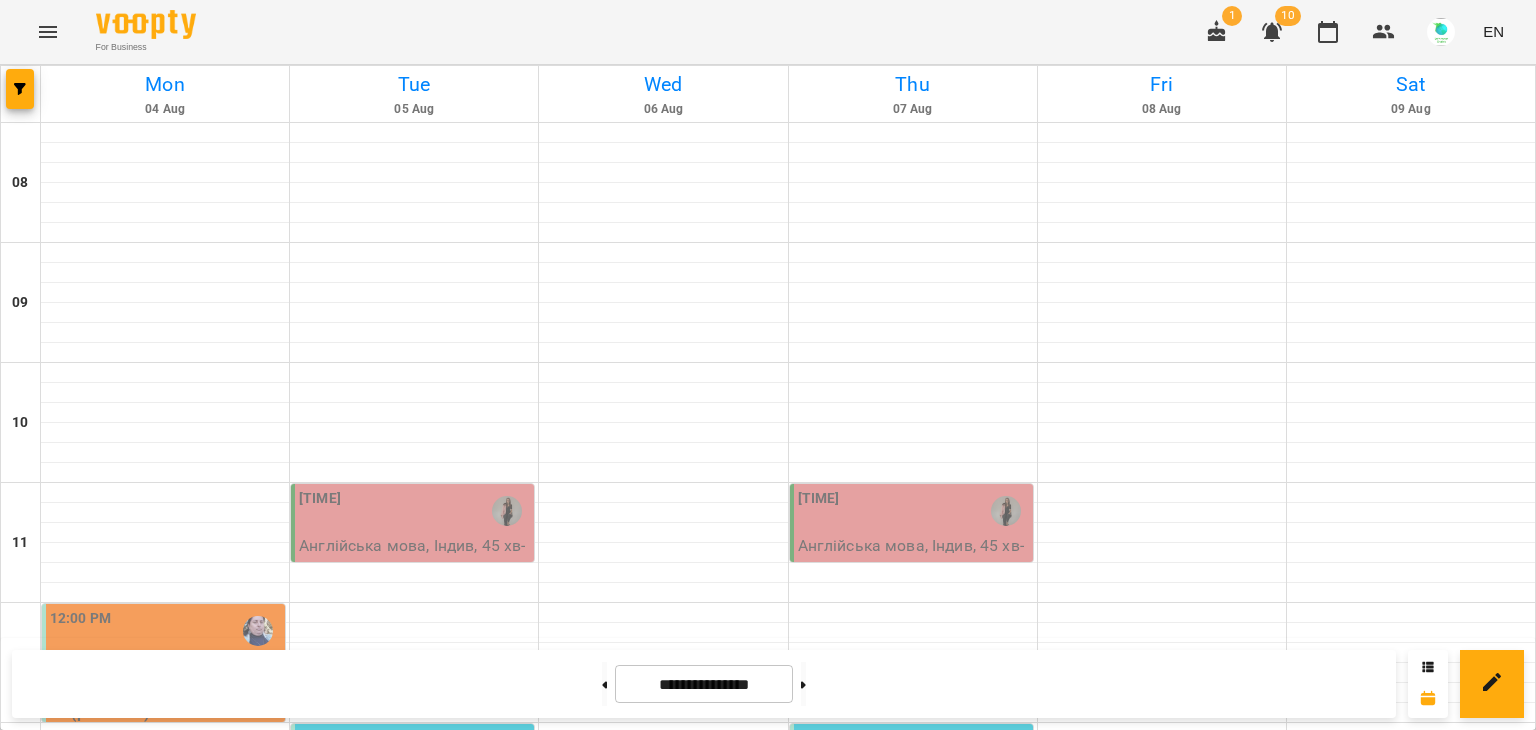 scroll, scrollTop: 475, scrollLeft: 0, axis: vertical 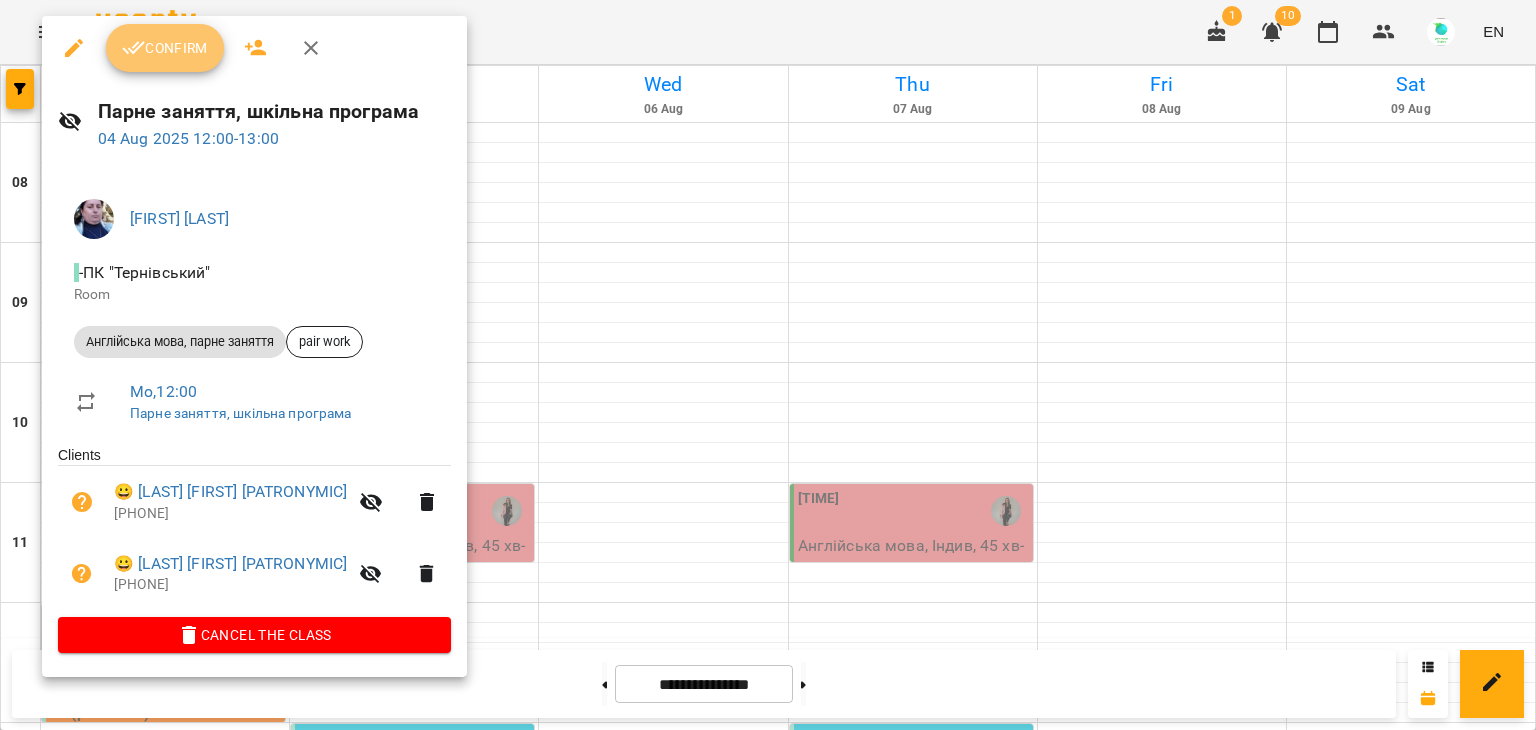 click on "Confirm" at bounding box center (165, 48) 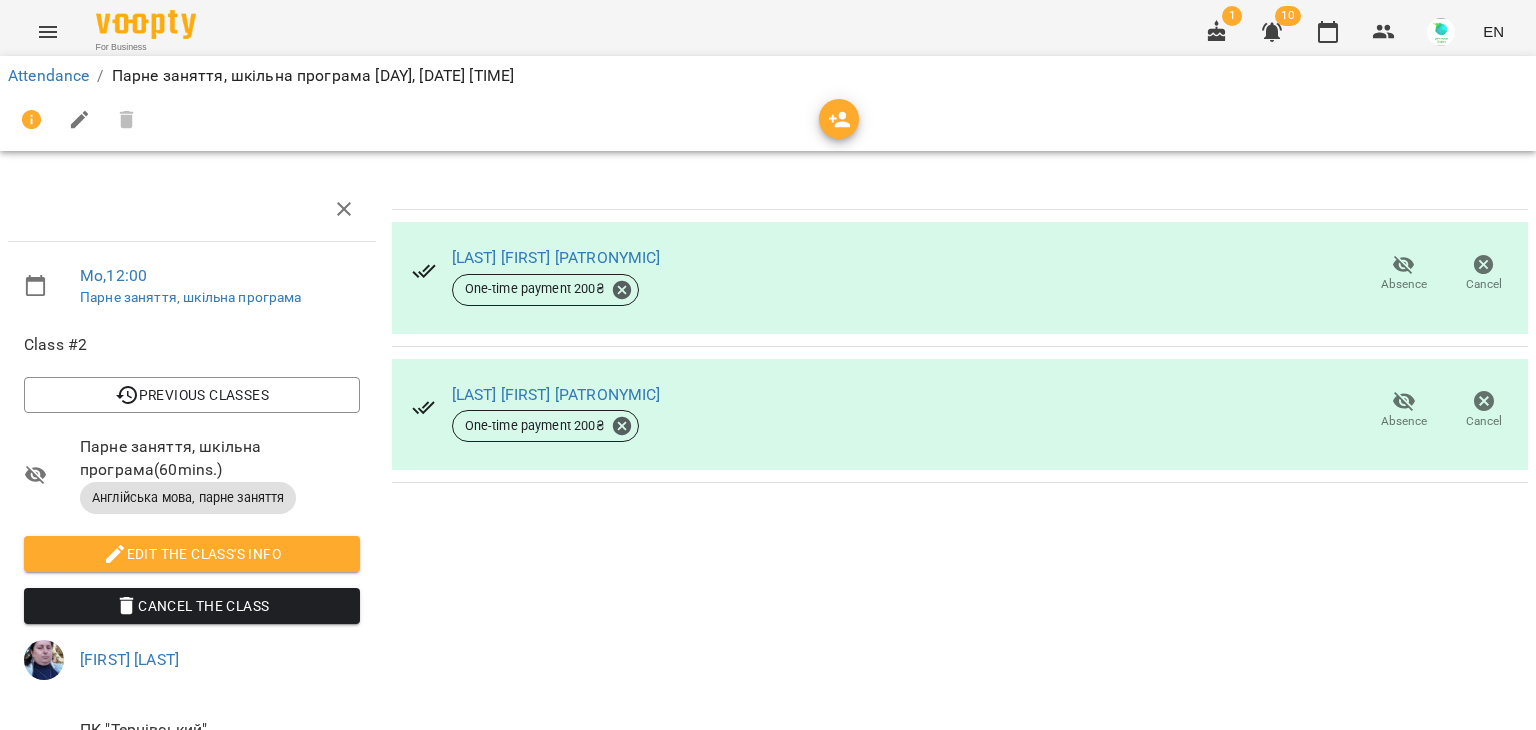 click 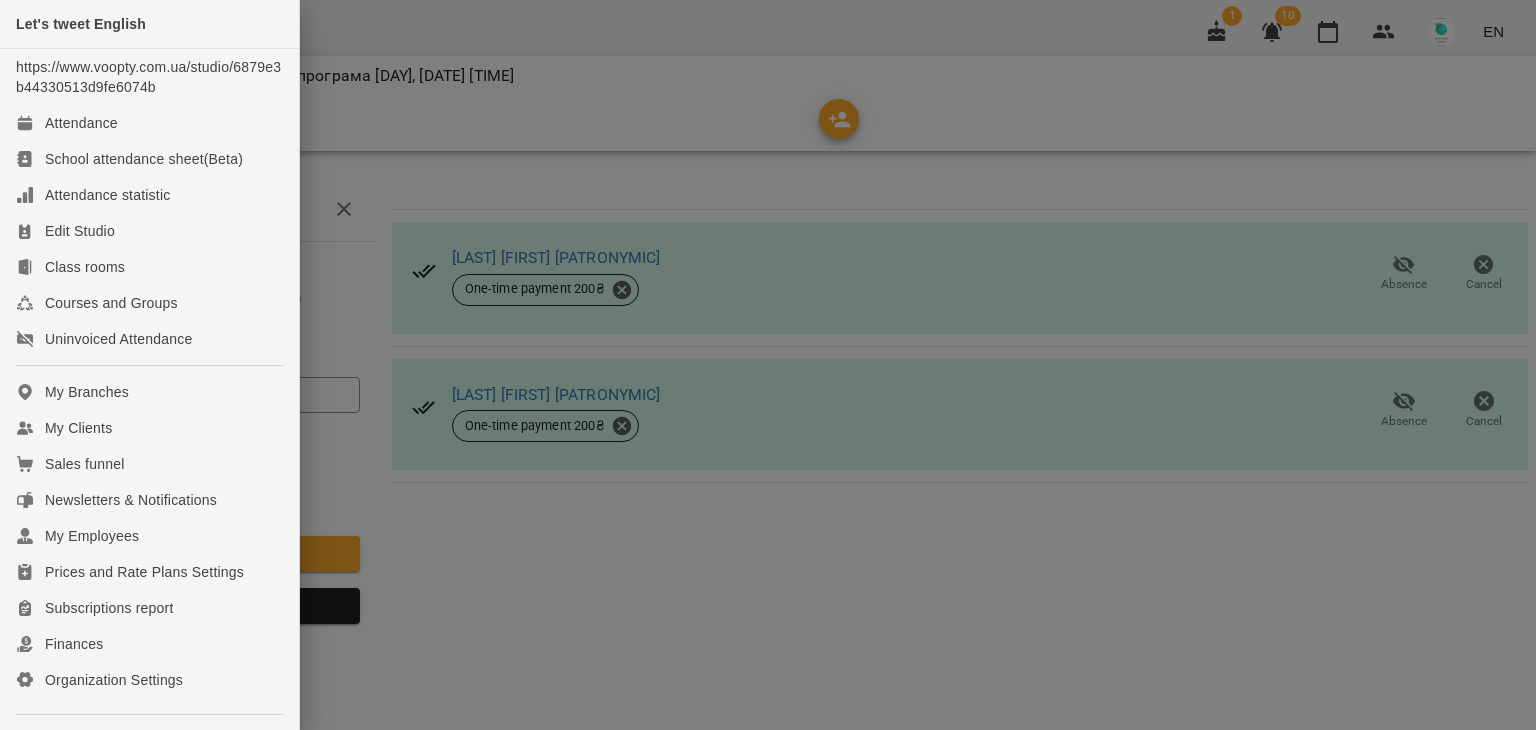 click at bounding box center (768, 365) 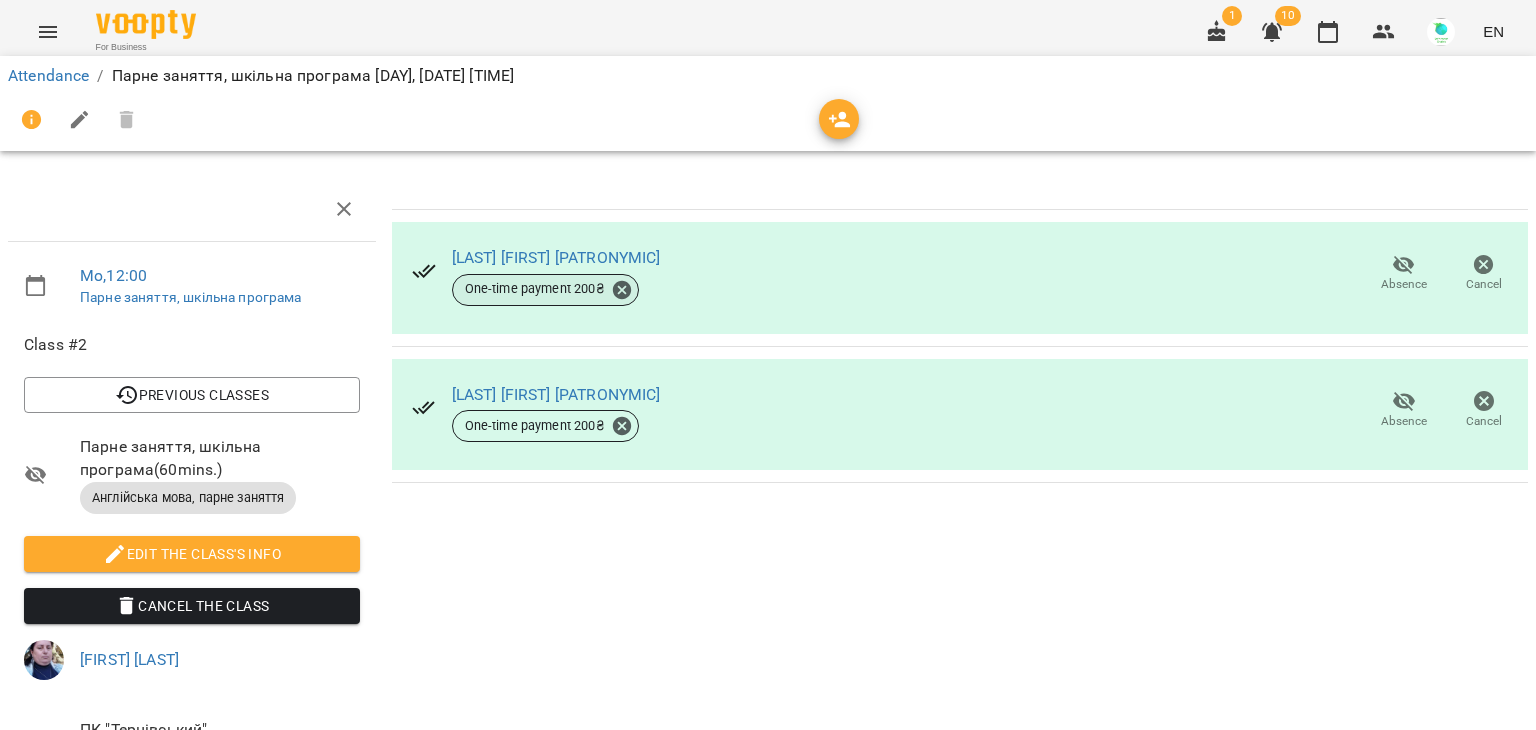 click on "One-time payment   200 ₴" at bounding box center [535, 289] 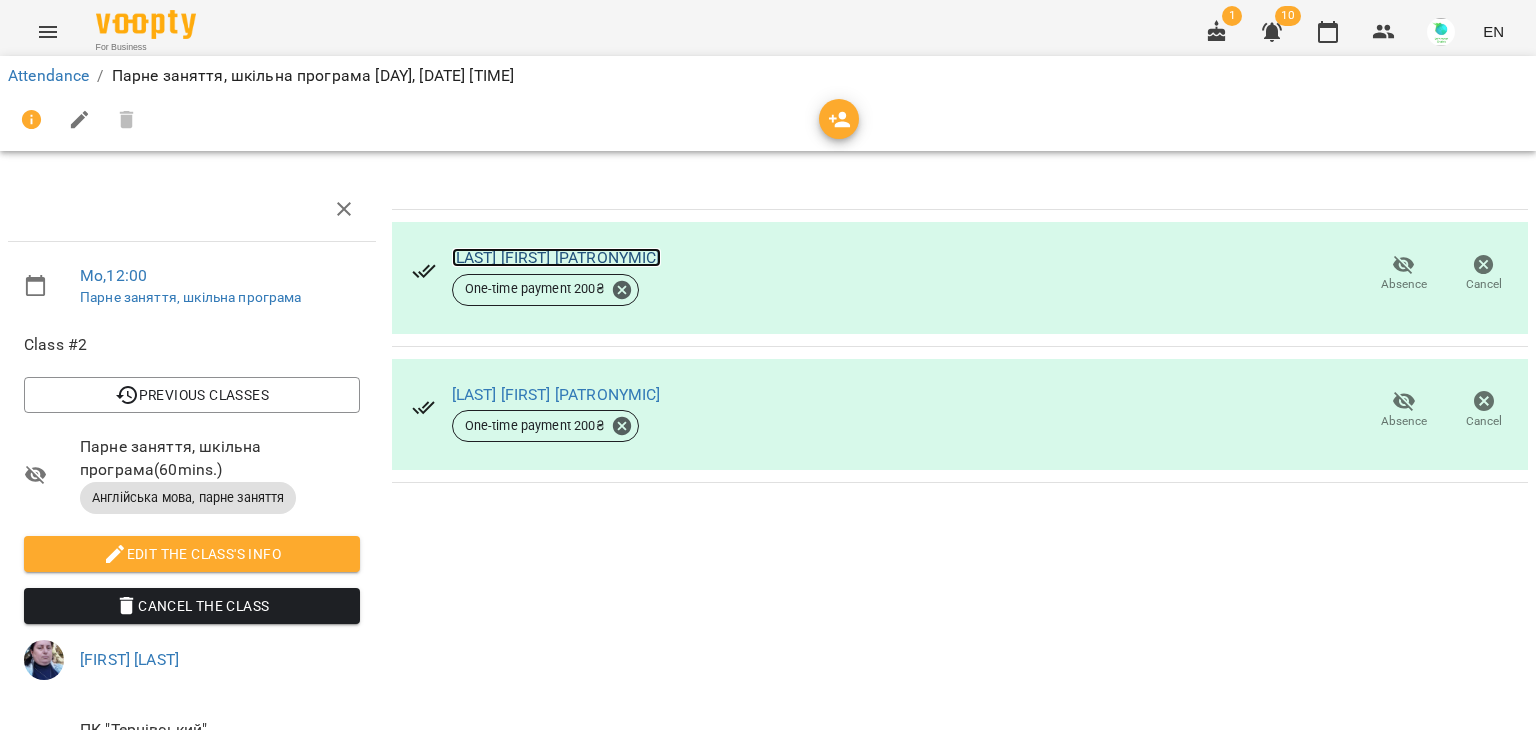 click on "[LAST] [FIRST] [PATRONYMIC]" at bounding box center [556, 257] 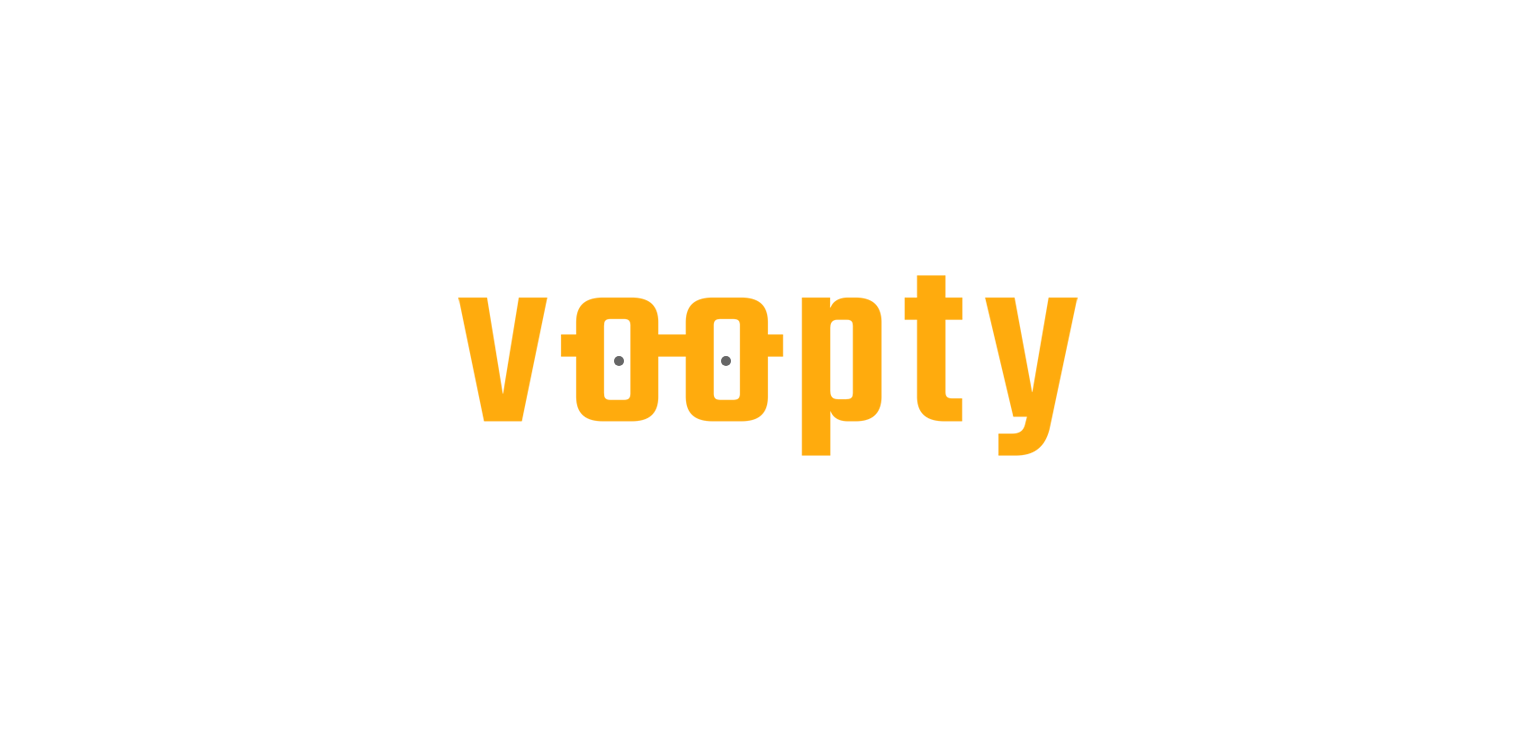 scroll, scrollTop: 0, scrollLeft: 0, axis: both 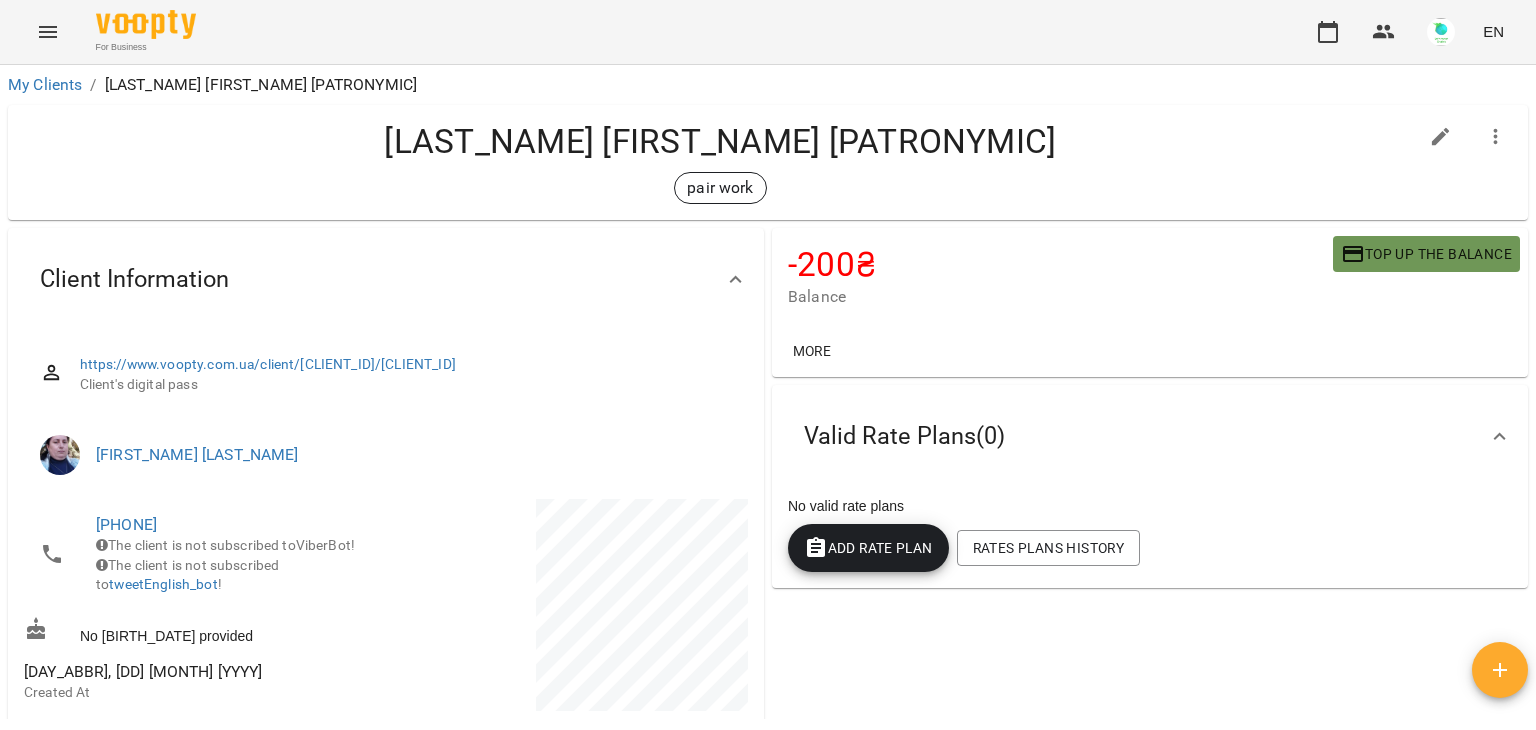 click on "Top up the balance" at bounding box center [1426, 254] 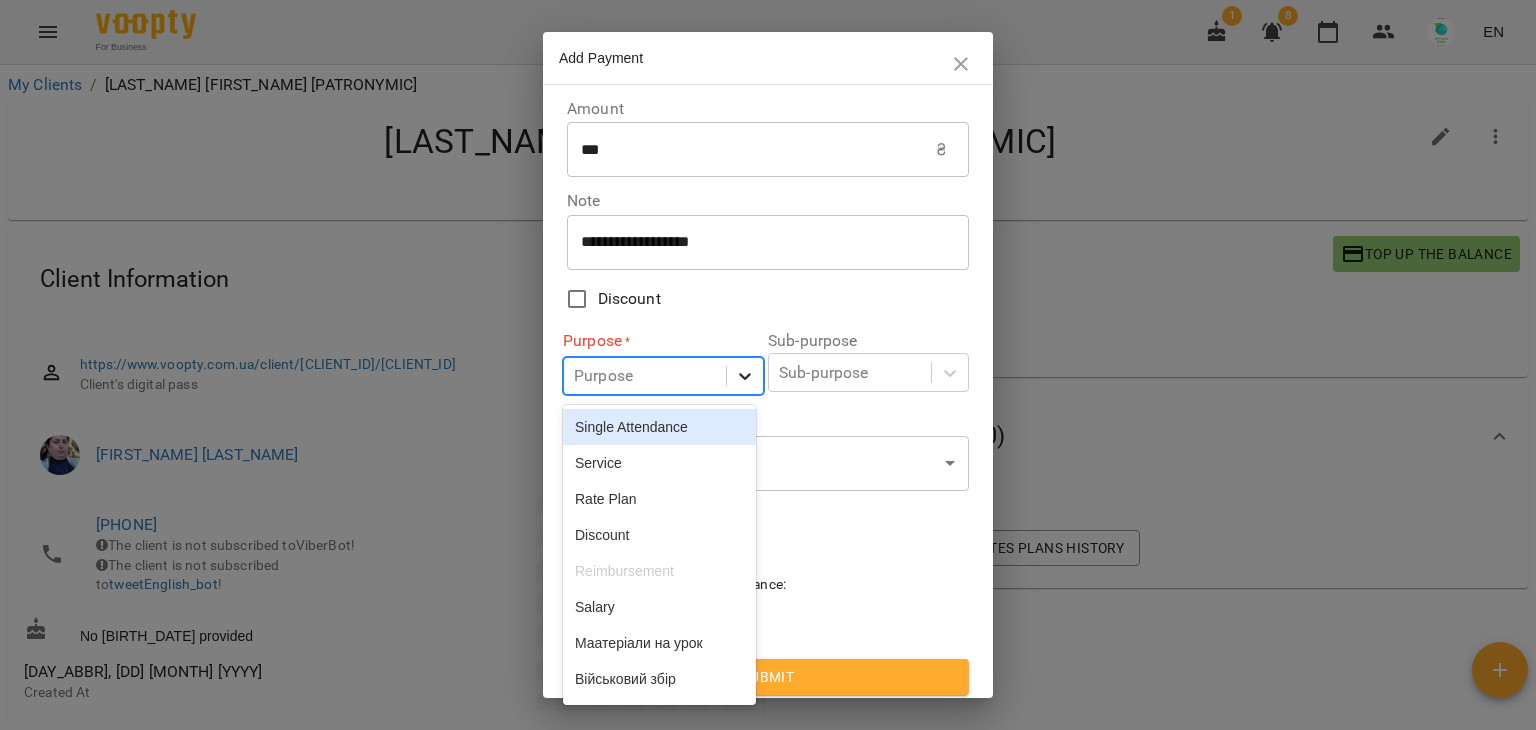 click 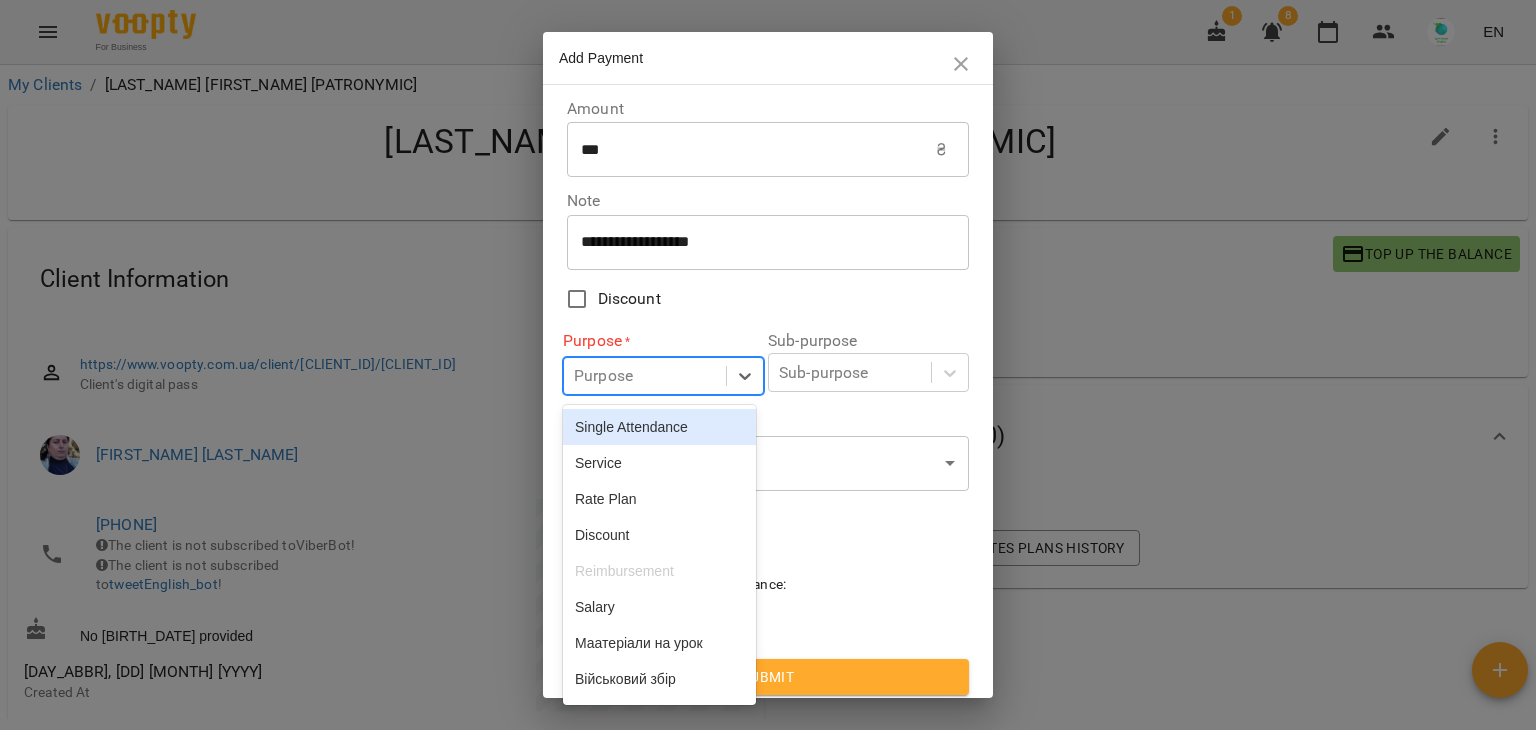 click on "Single Attendance" at bounding box center [659, 427] 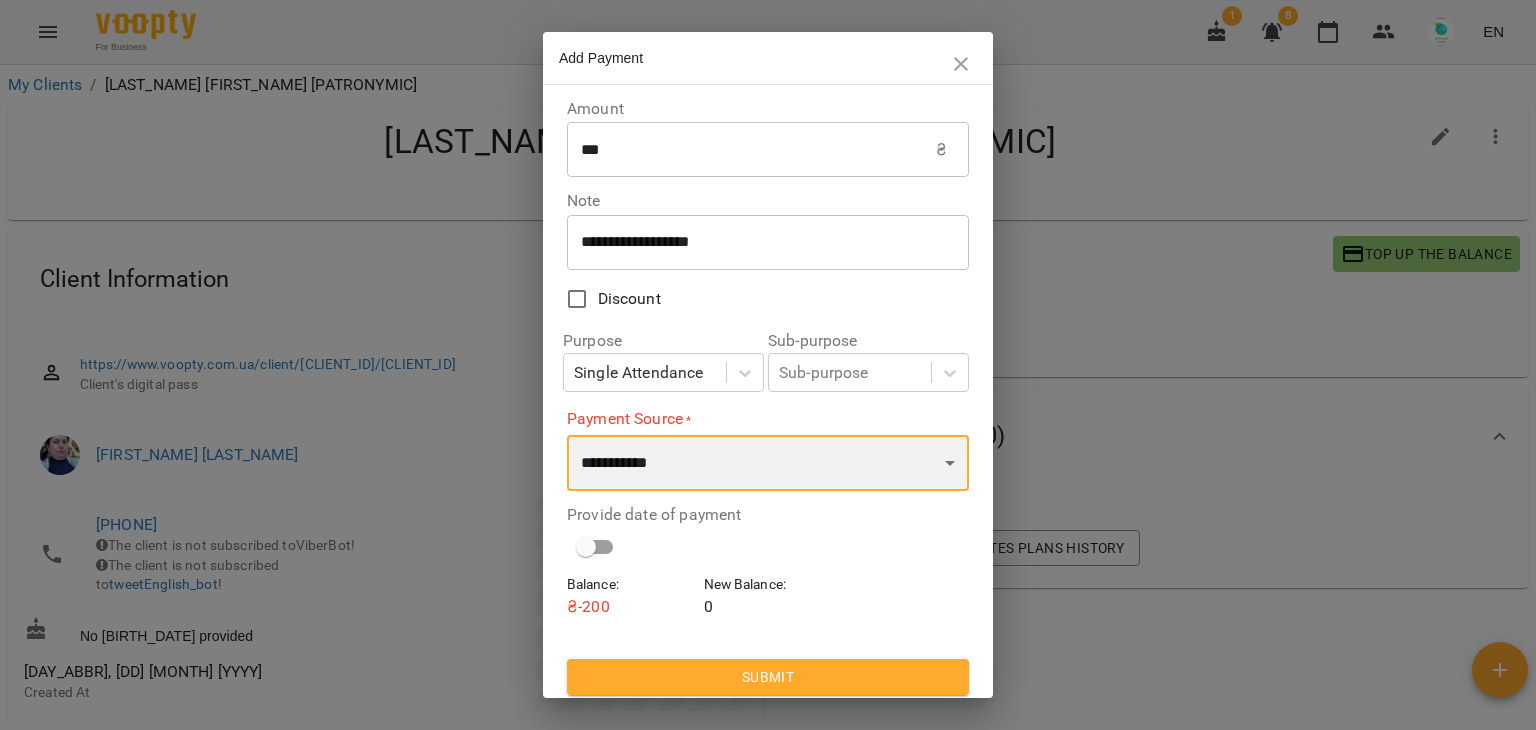 click on "**********" at bounding box center [768, 463] 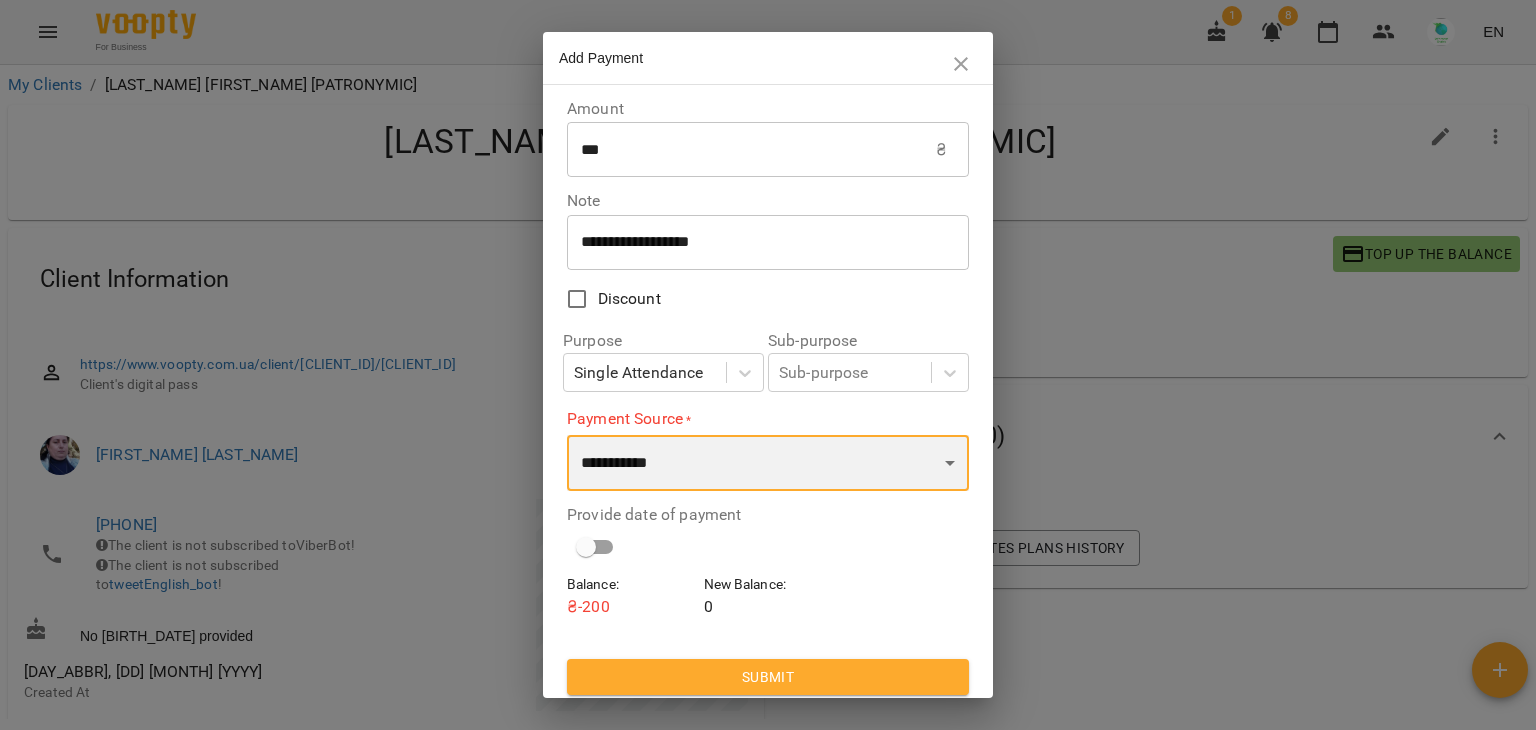select on "****" 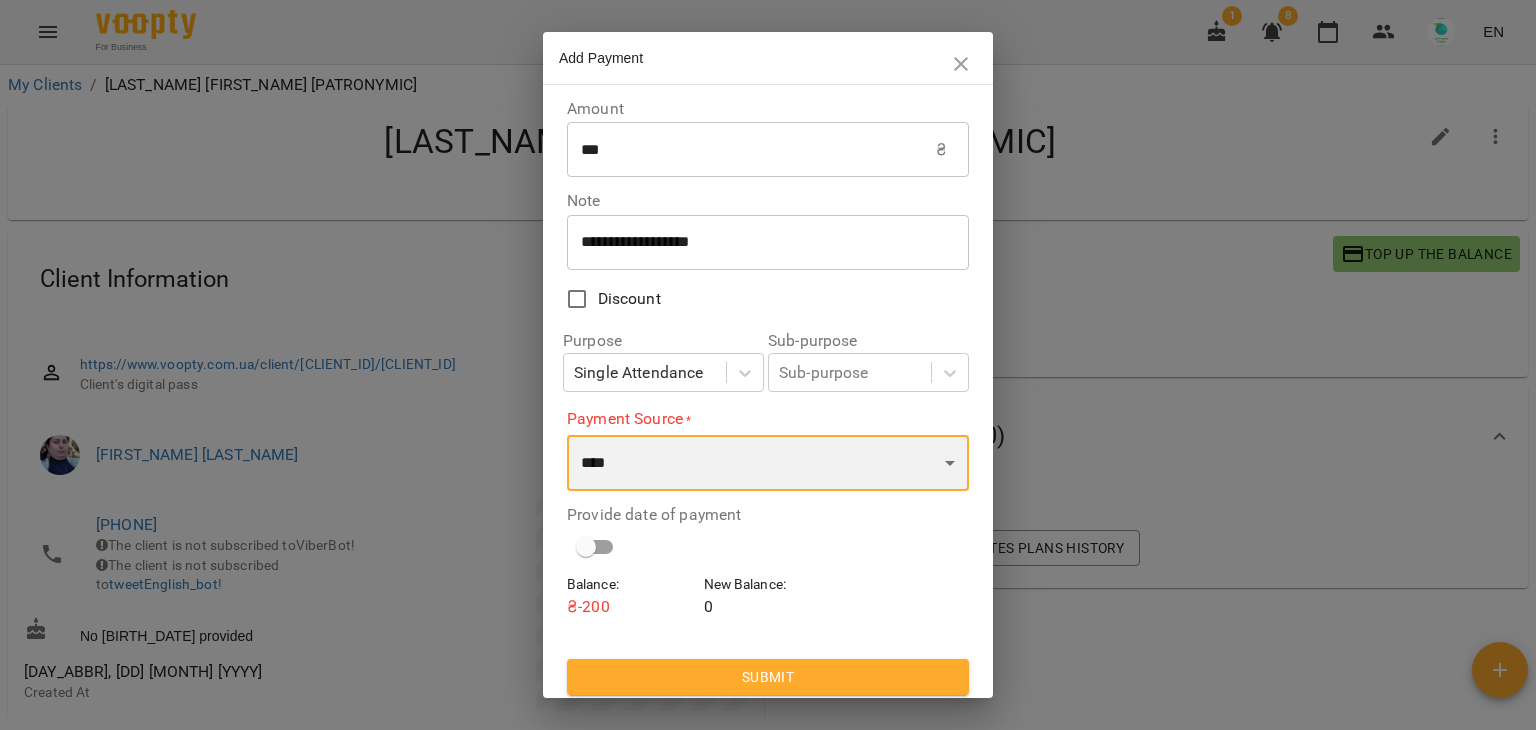 click on "**********" at bounding box center [768, 463] 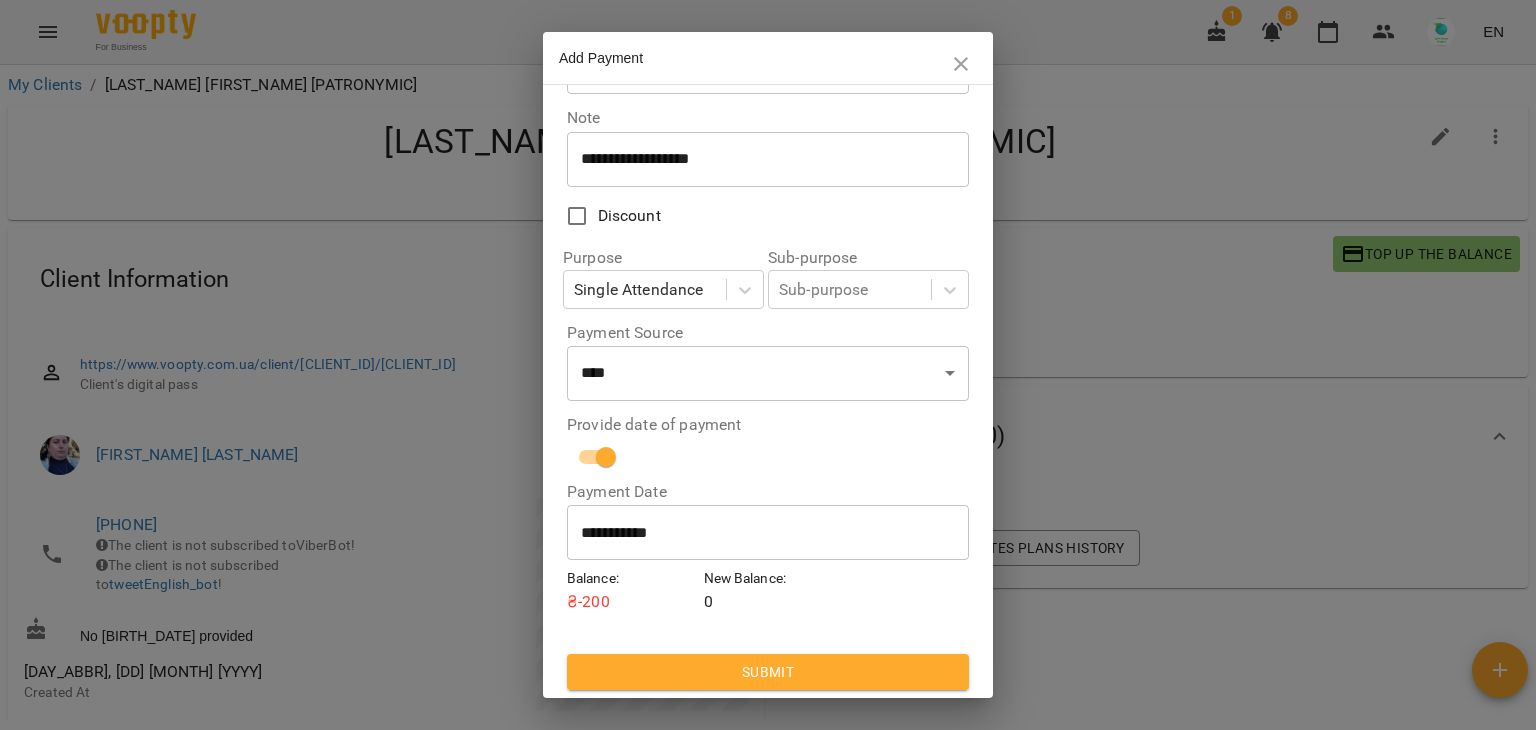 scroll, scrollTop: 84, scrollLeft: 0, axis: vertical 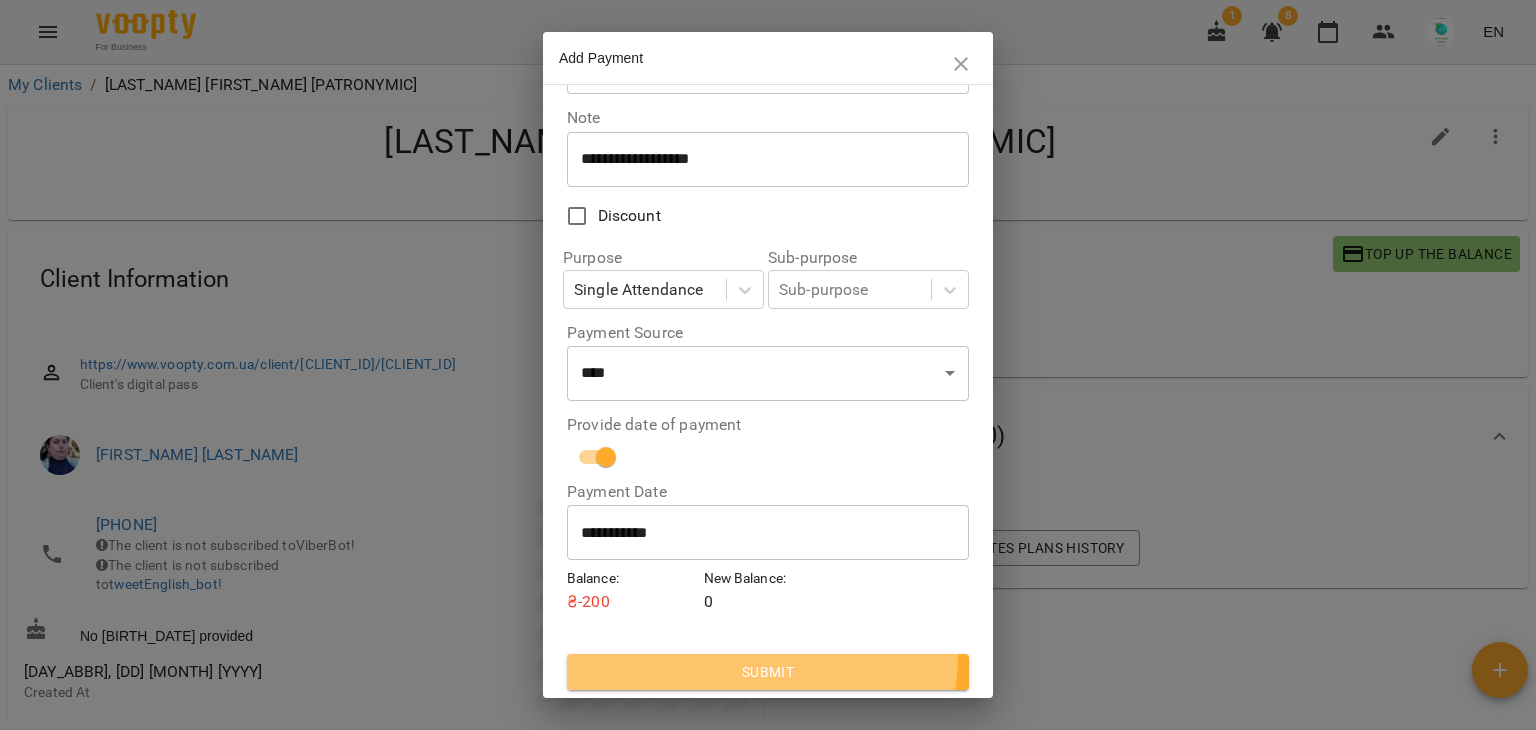 click on "Submit" at bounding box center [768, 672] 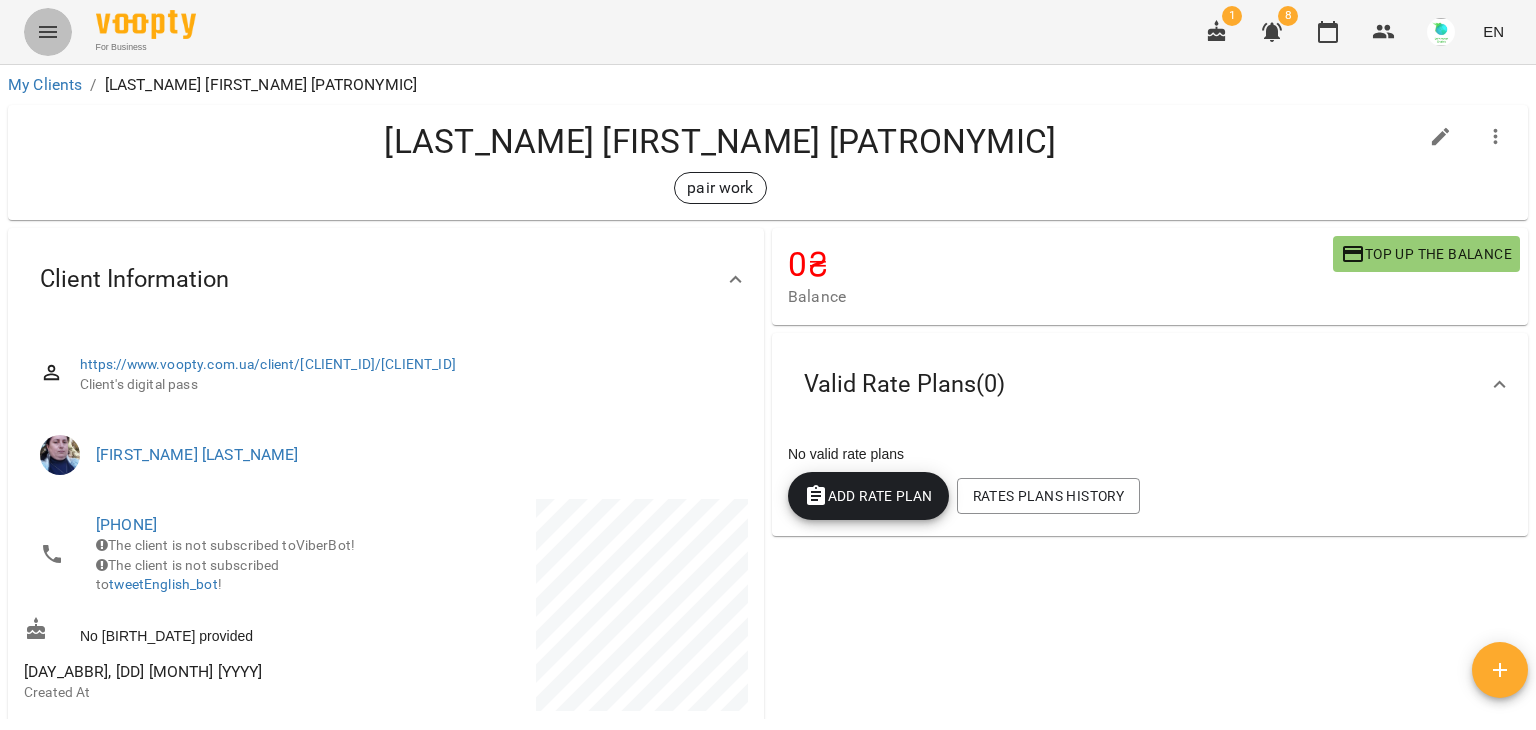 click 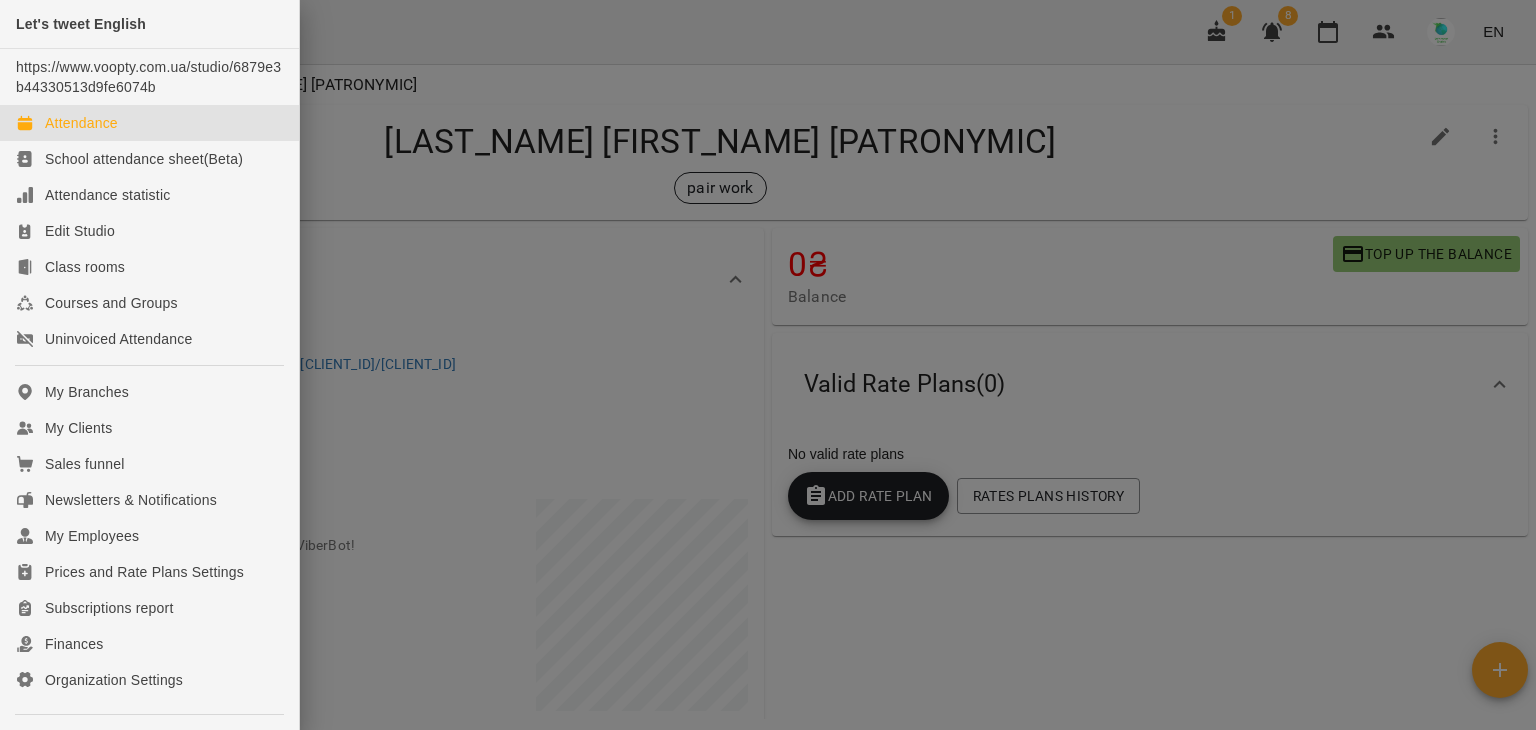 click on "Attendance" at bounding box center [81, 123] 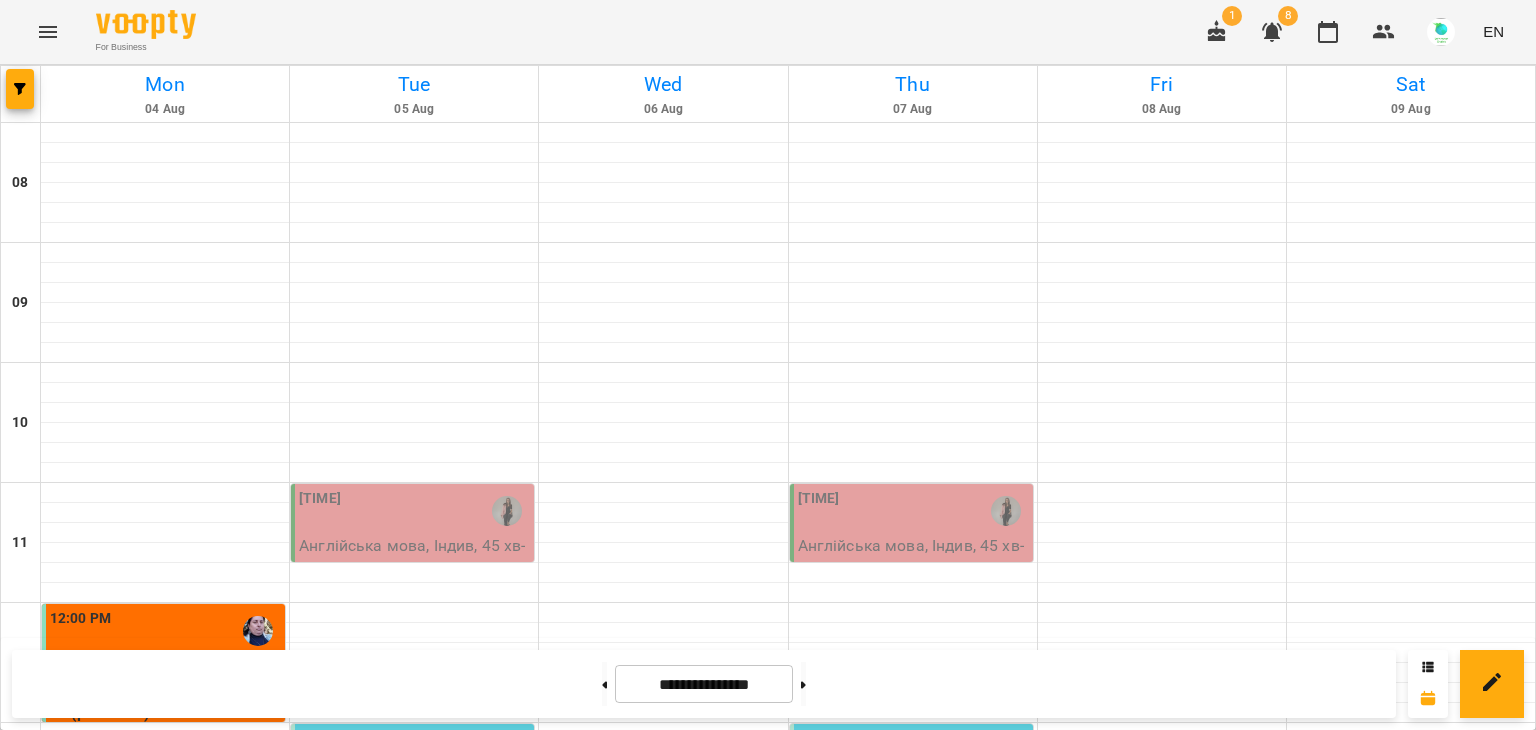 click on "12:00 PM" at bounding box center [165, 631] 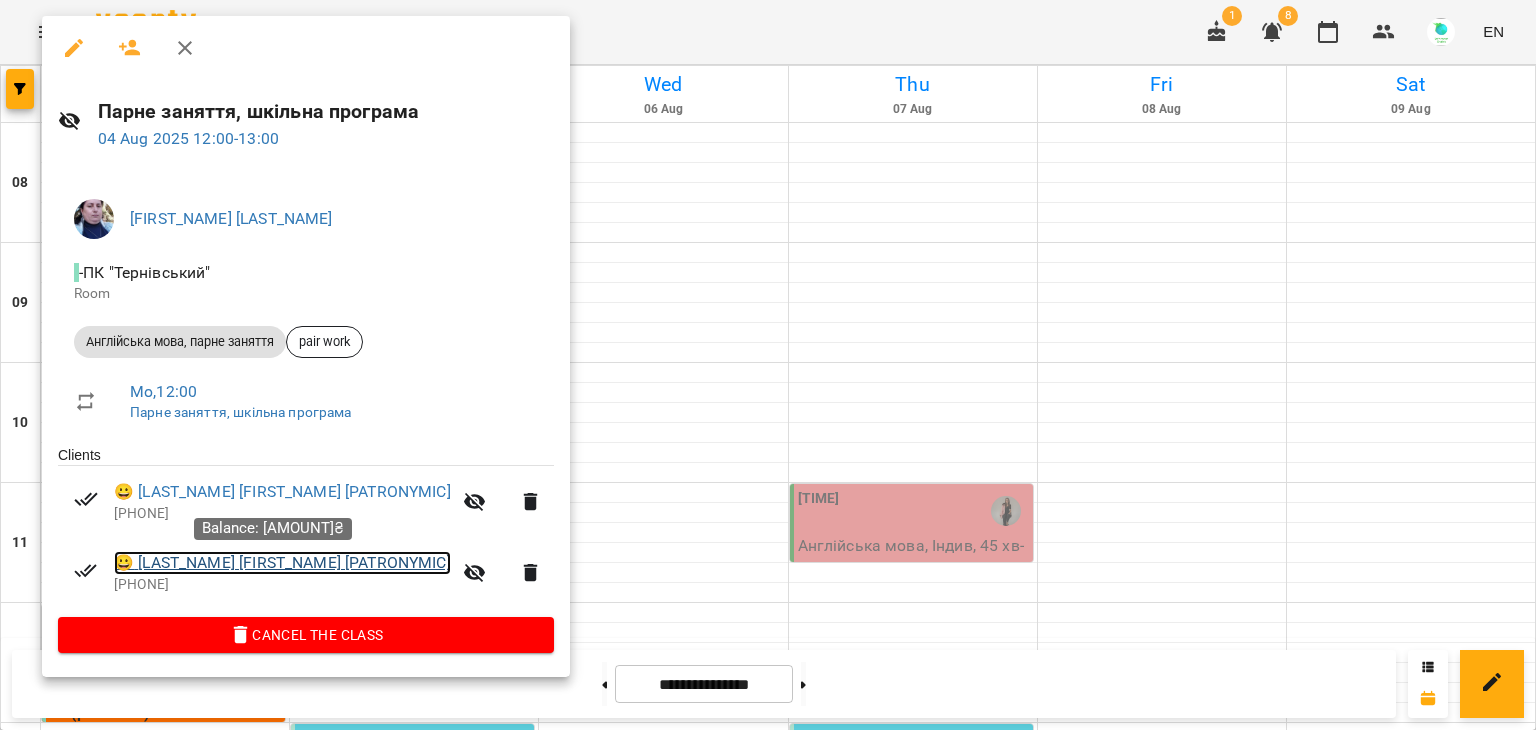 click on "😀   Шведик Михайло Костянтинович" at bounding box center (282, 563) 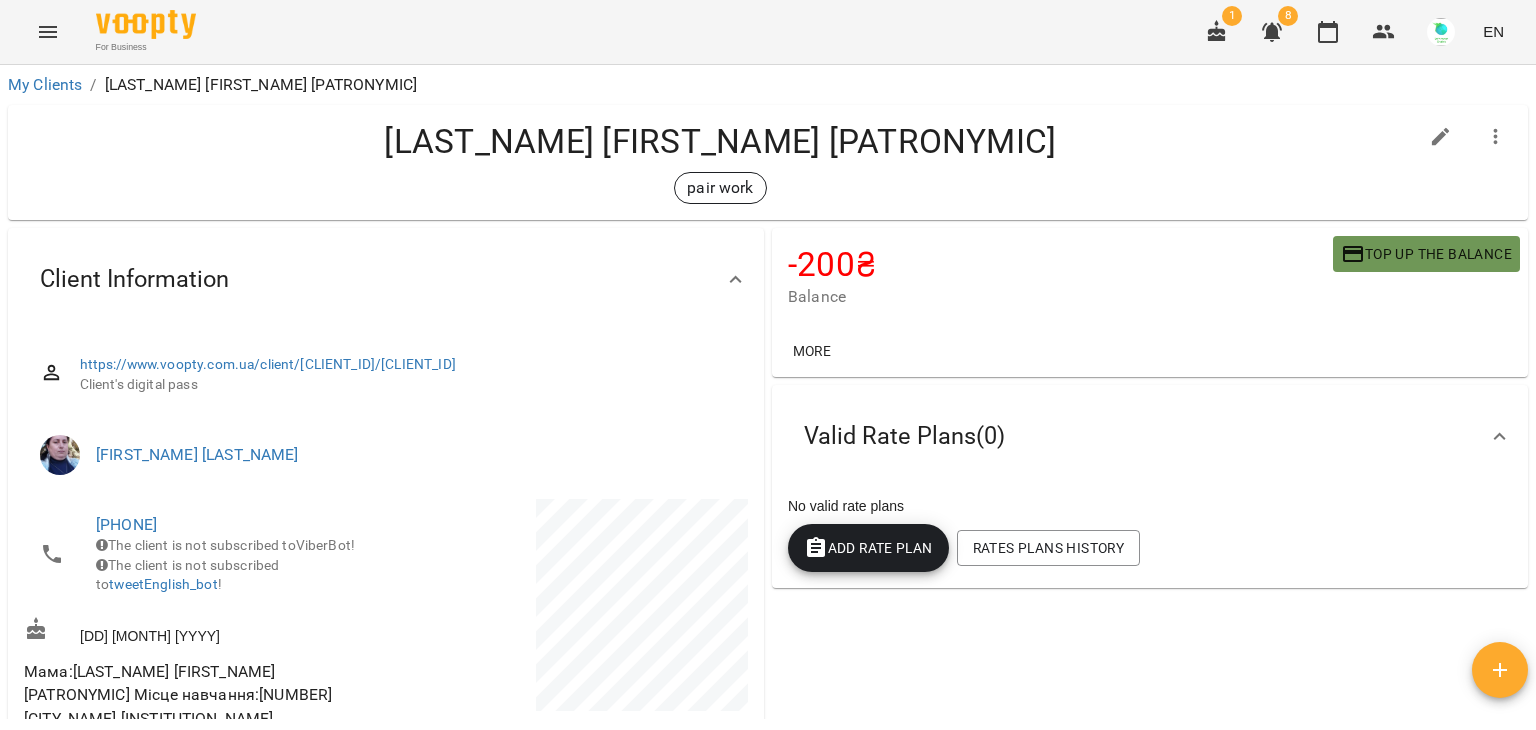 click on "Top up the balance" at bounding box center (1426, 254) 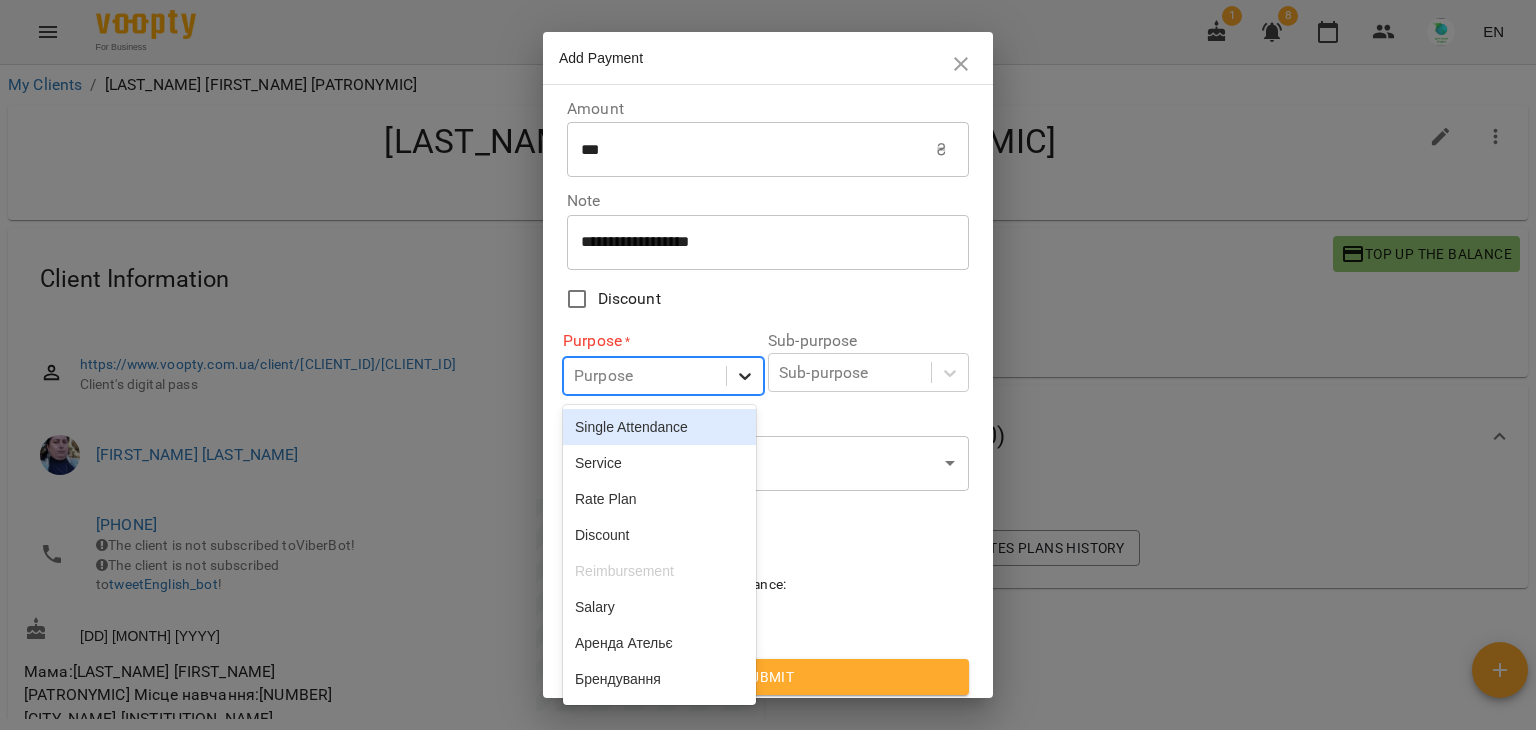 click 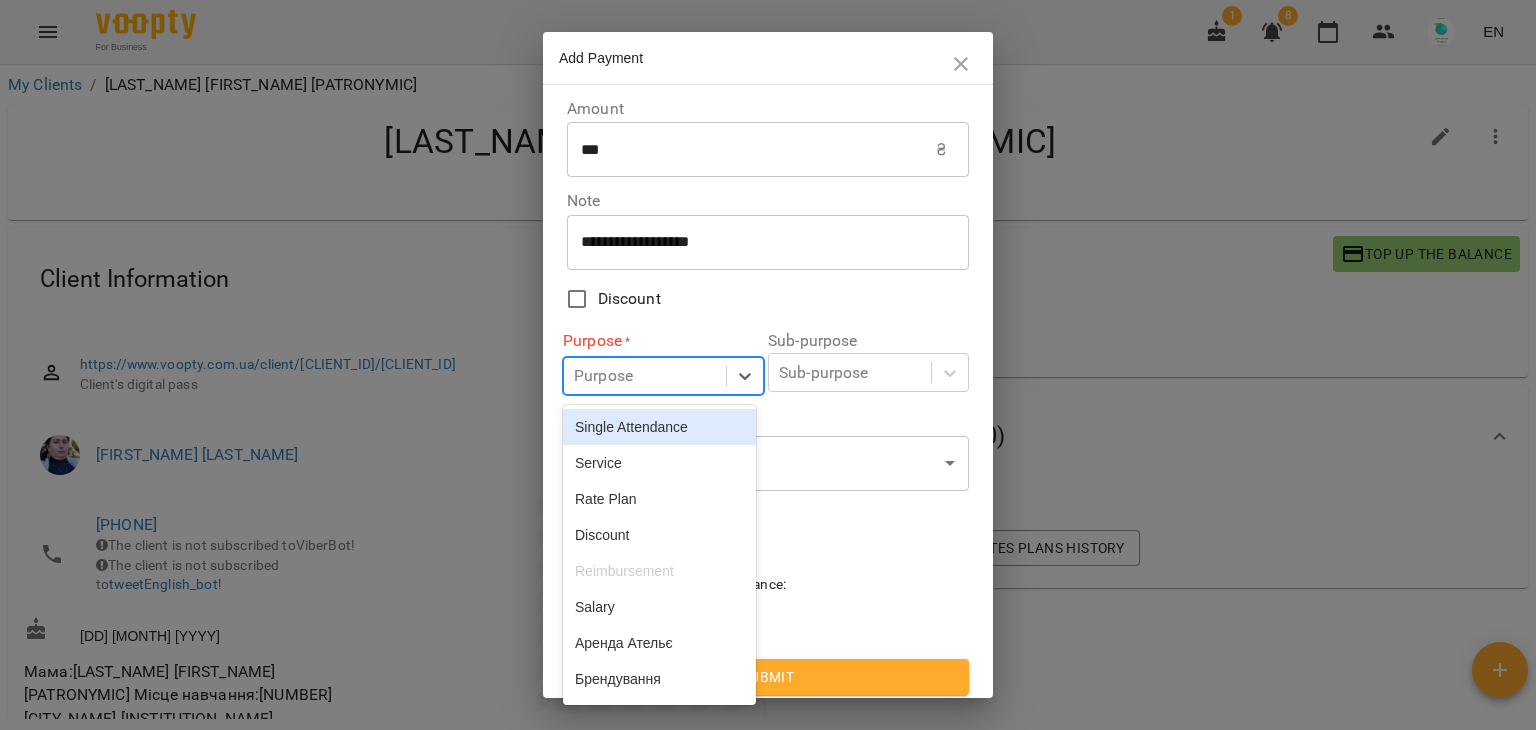 click on "Single Attendance" at bounding box center [659, 427] 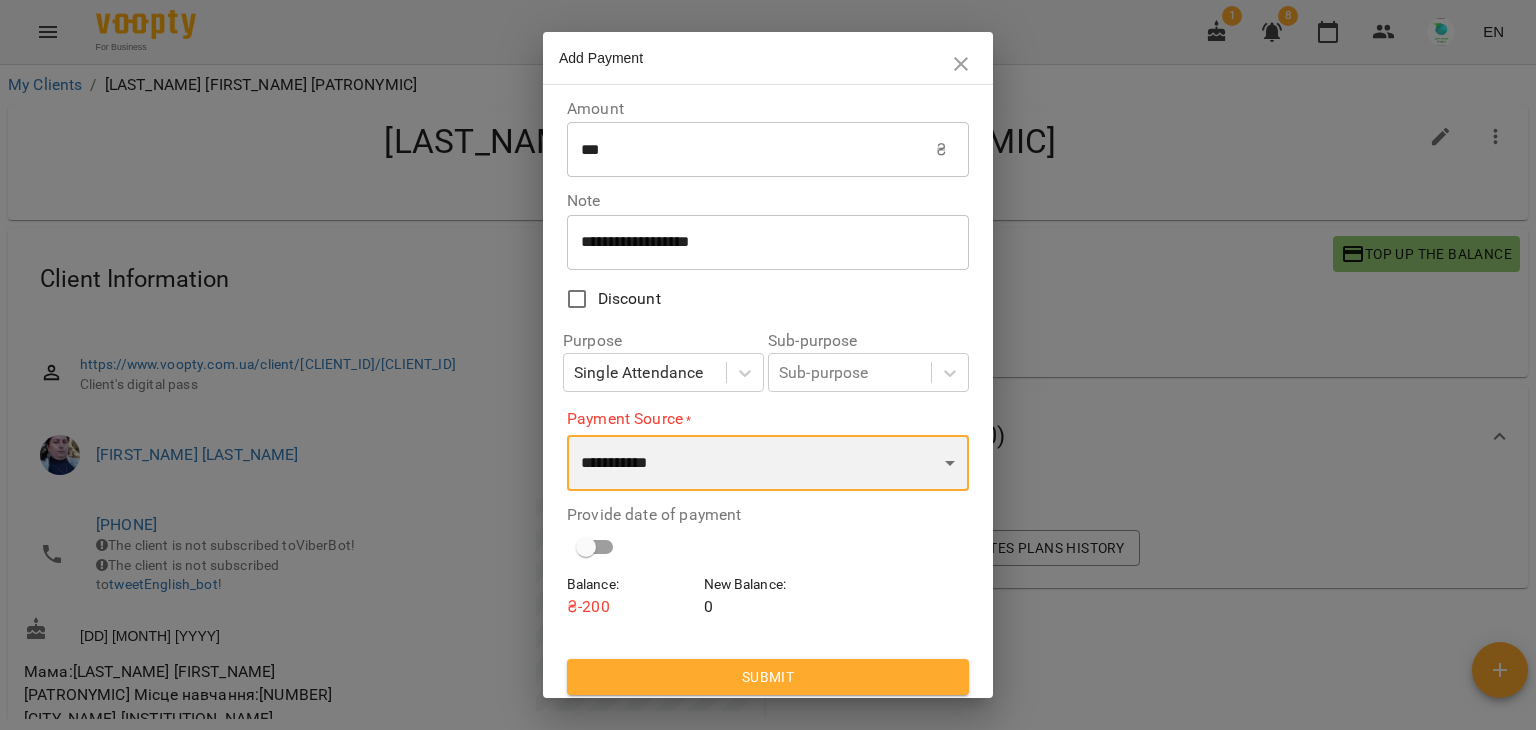 click on "**********" at bounding box center [768, 463] 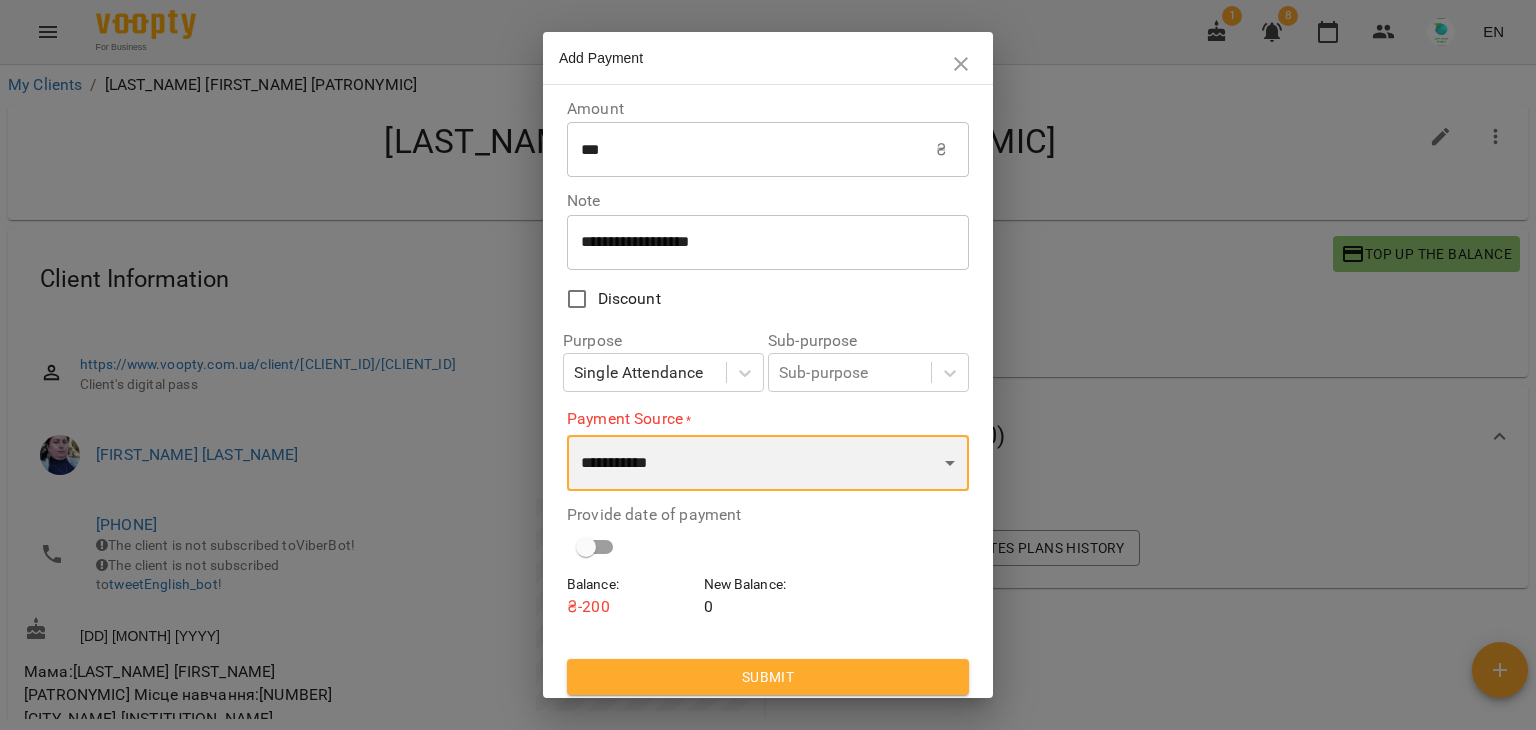 select on "****" 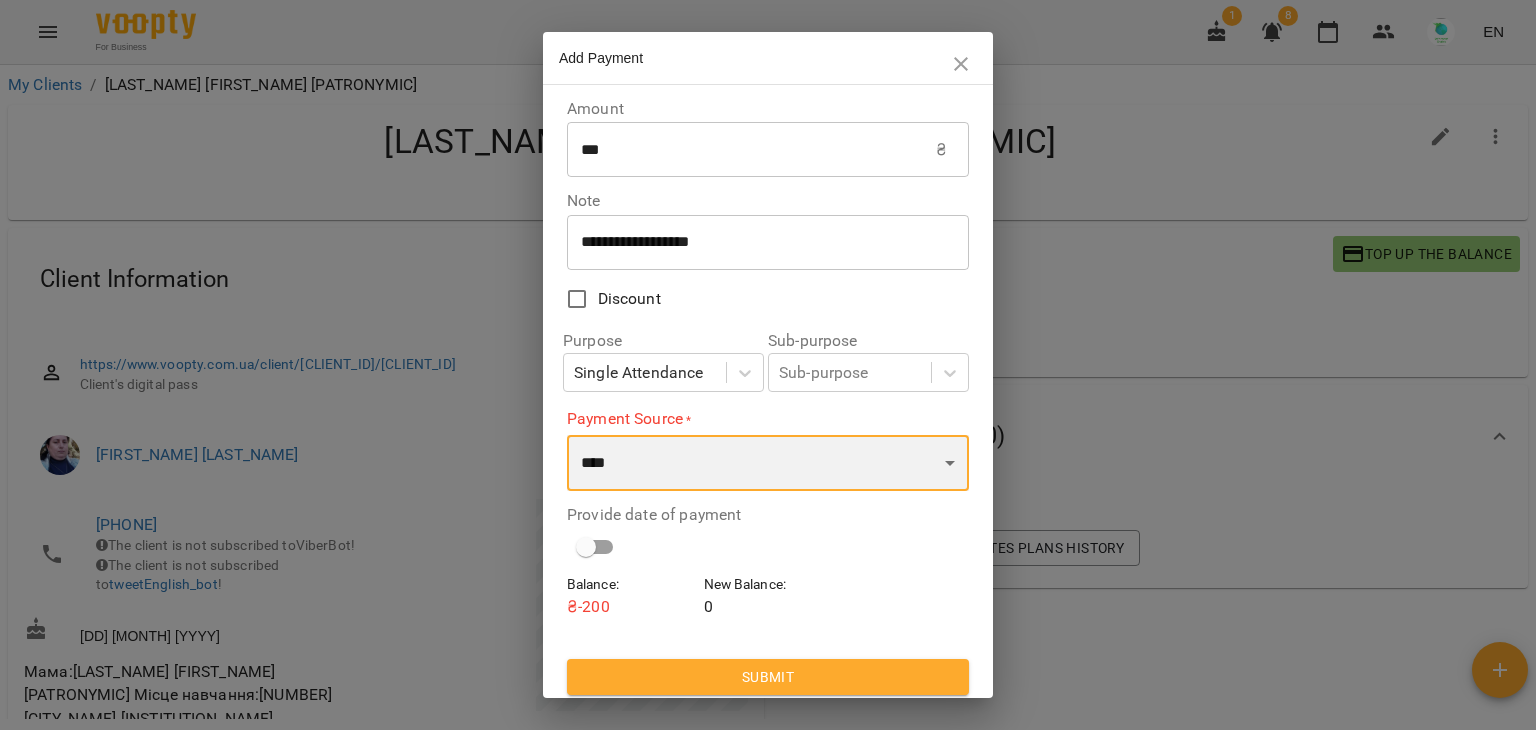 click on "**********" at bounding box center [768, 463] 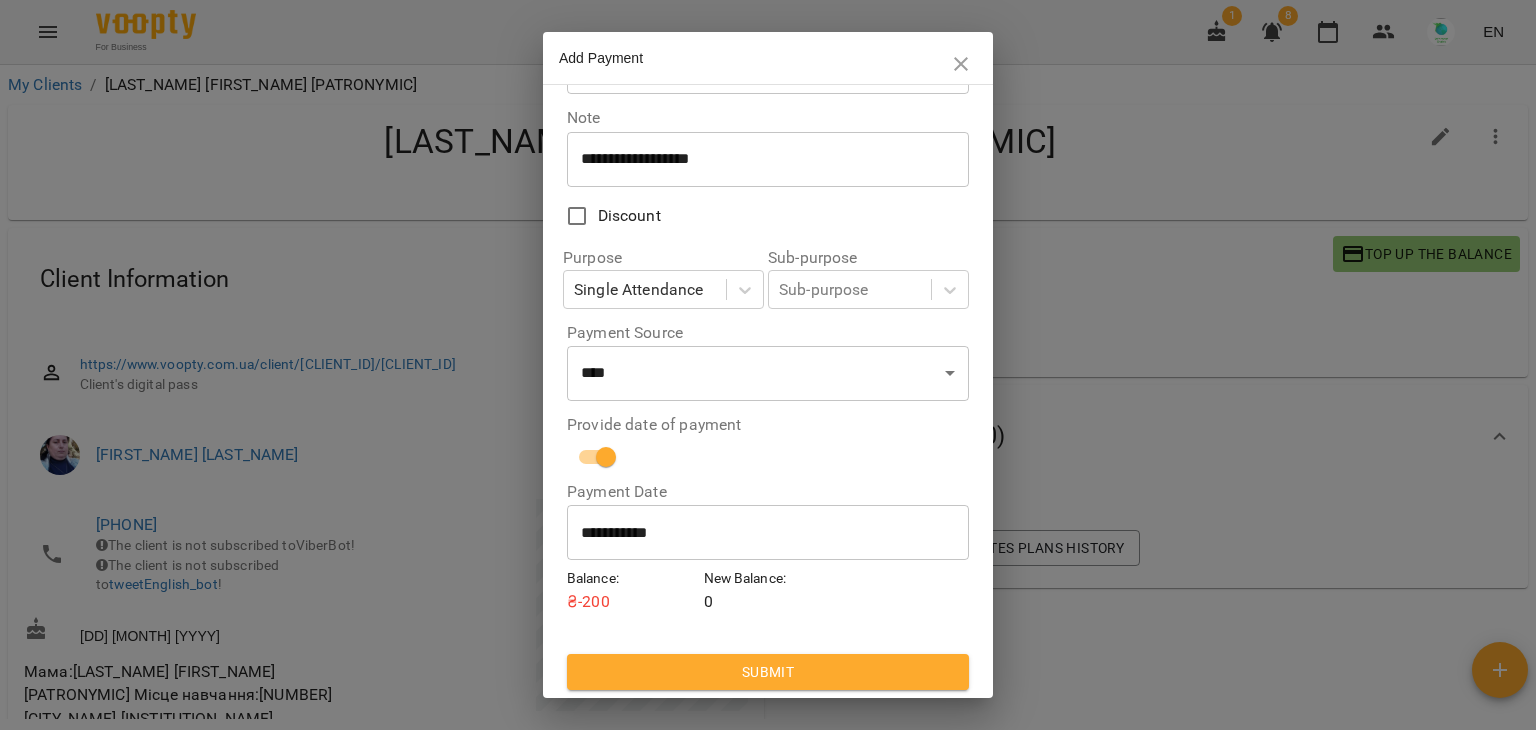scroll, scrollTop: 84, scrollLeft: 0, axis: vertical 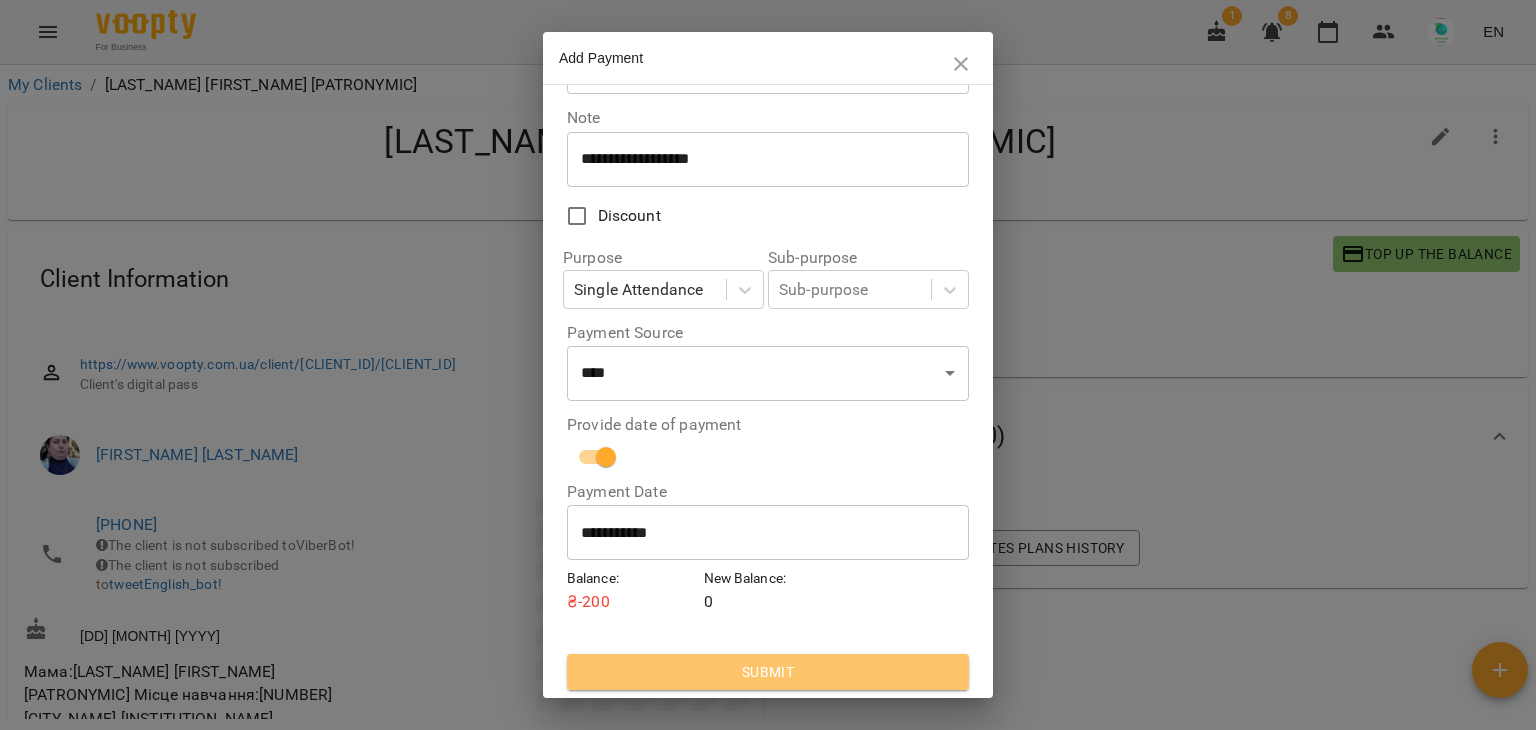click on "Submit" at bounding box center (768, 672) 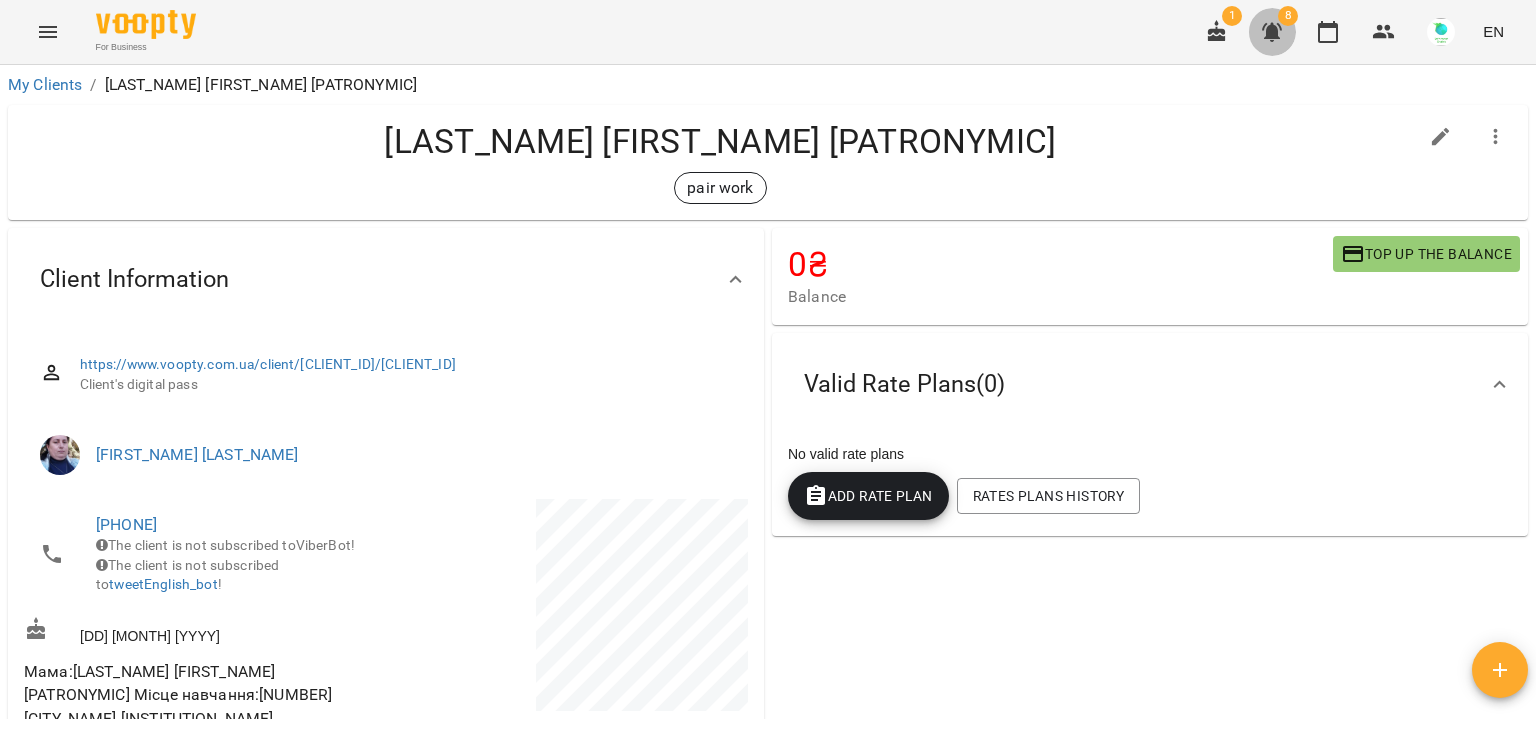 click 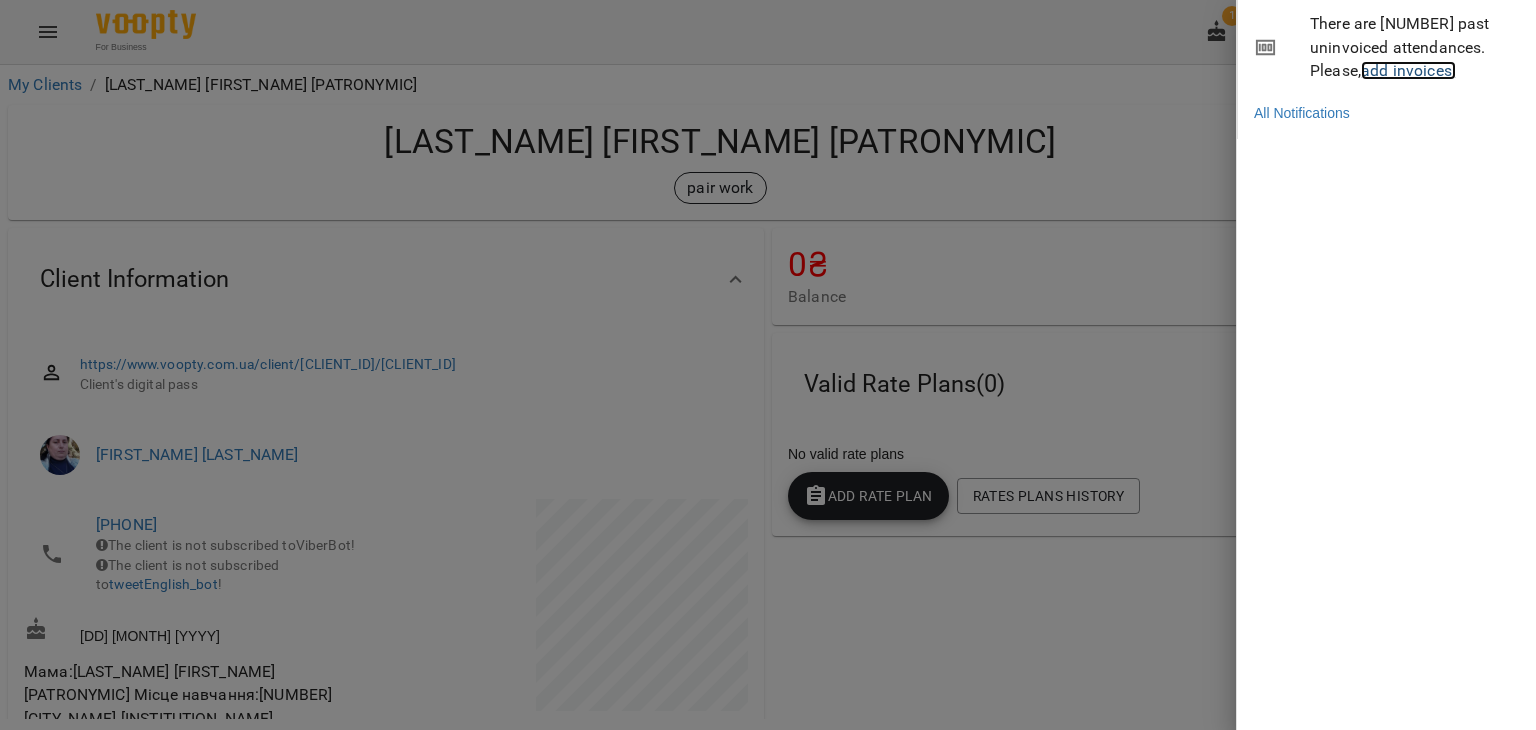 click on "add invoices!" at bounding box center (1408, 70) 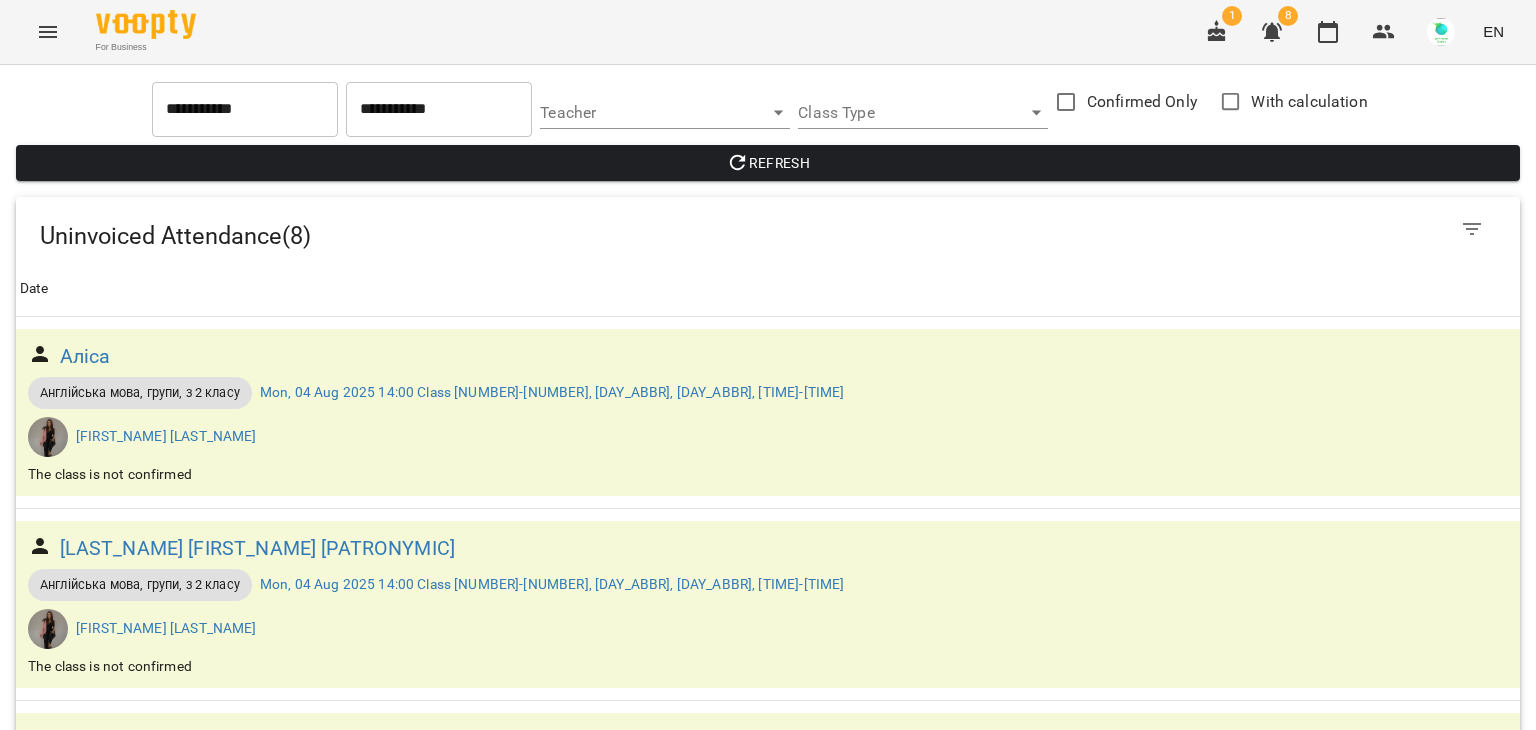 scroll, scrollTop: 1138, scrollLeft: 0, axis: vertical 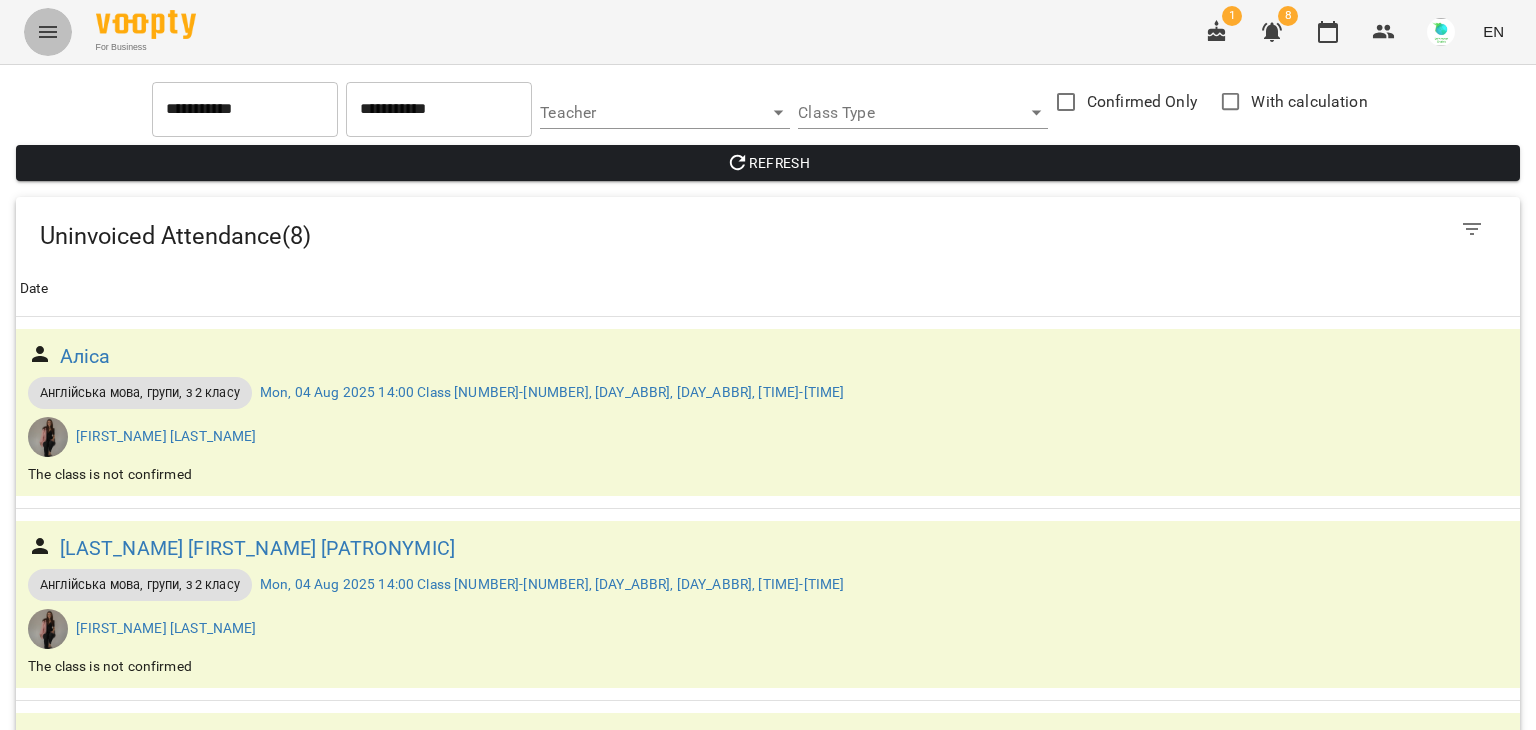 click 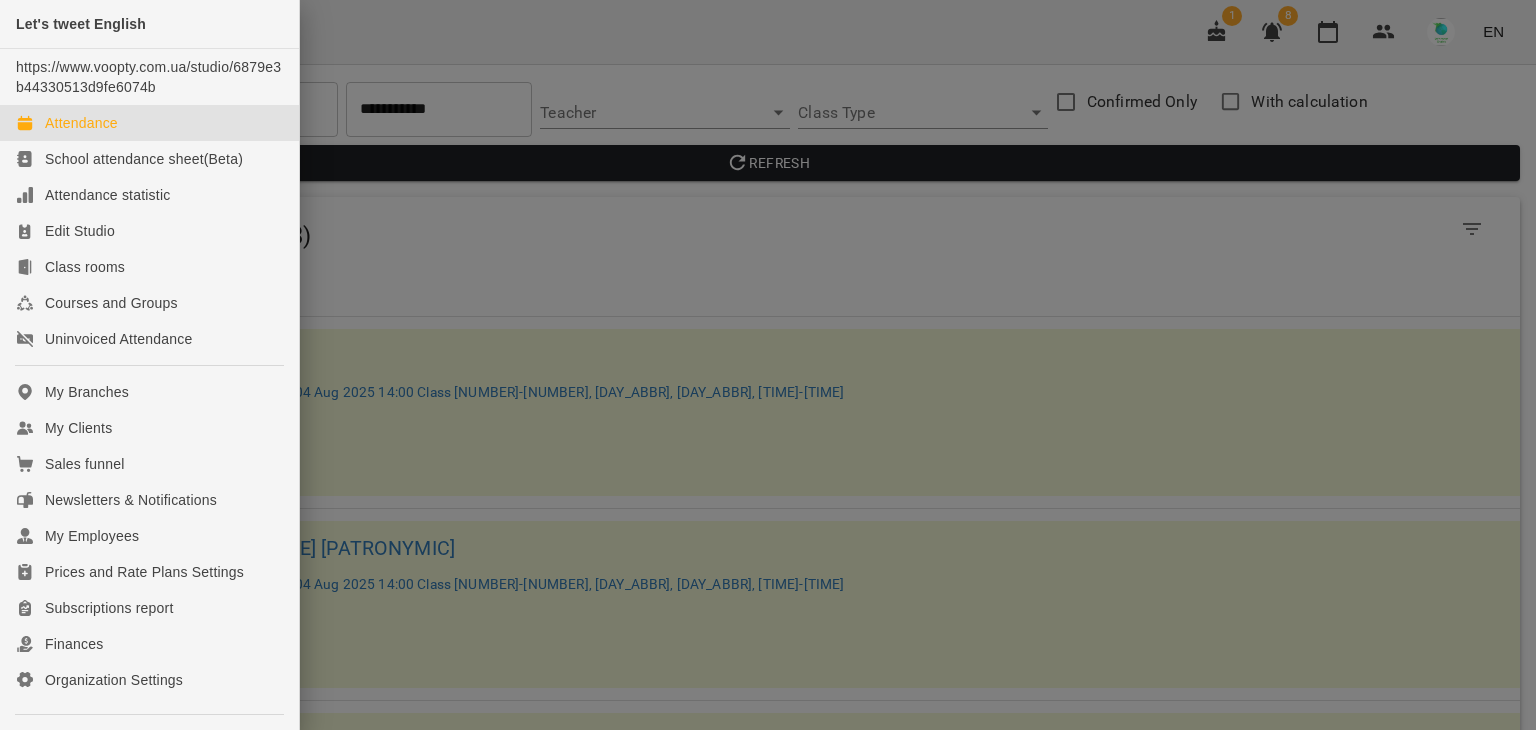 click on "Attendance" at bounding box center [81, 123] 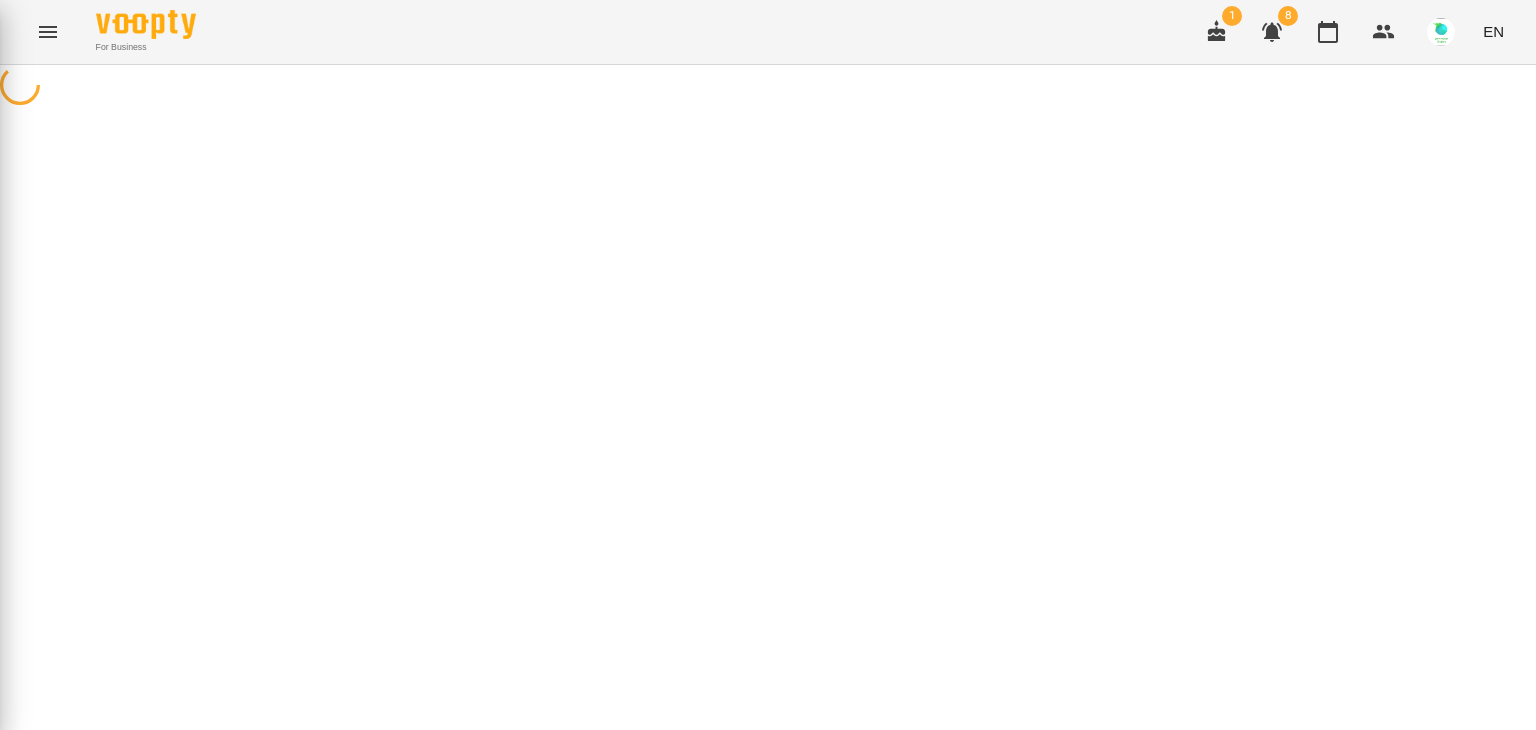 scroll, scrollTop: 0, scrollLeft: 0, axis: both 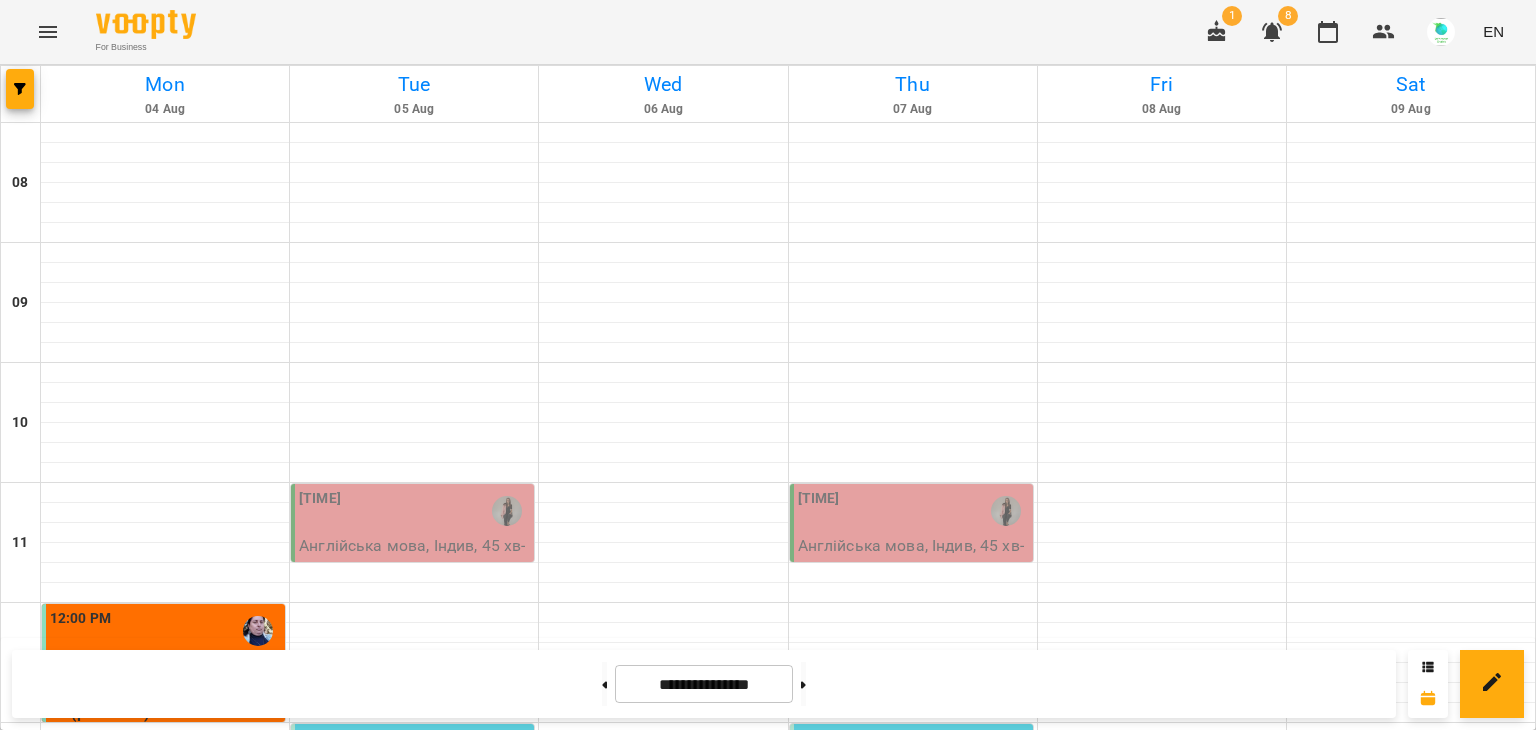 click on "[LAST] [FIRST]" at bounding box center (165, 1286) 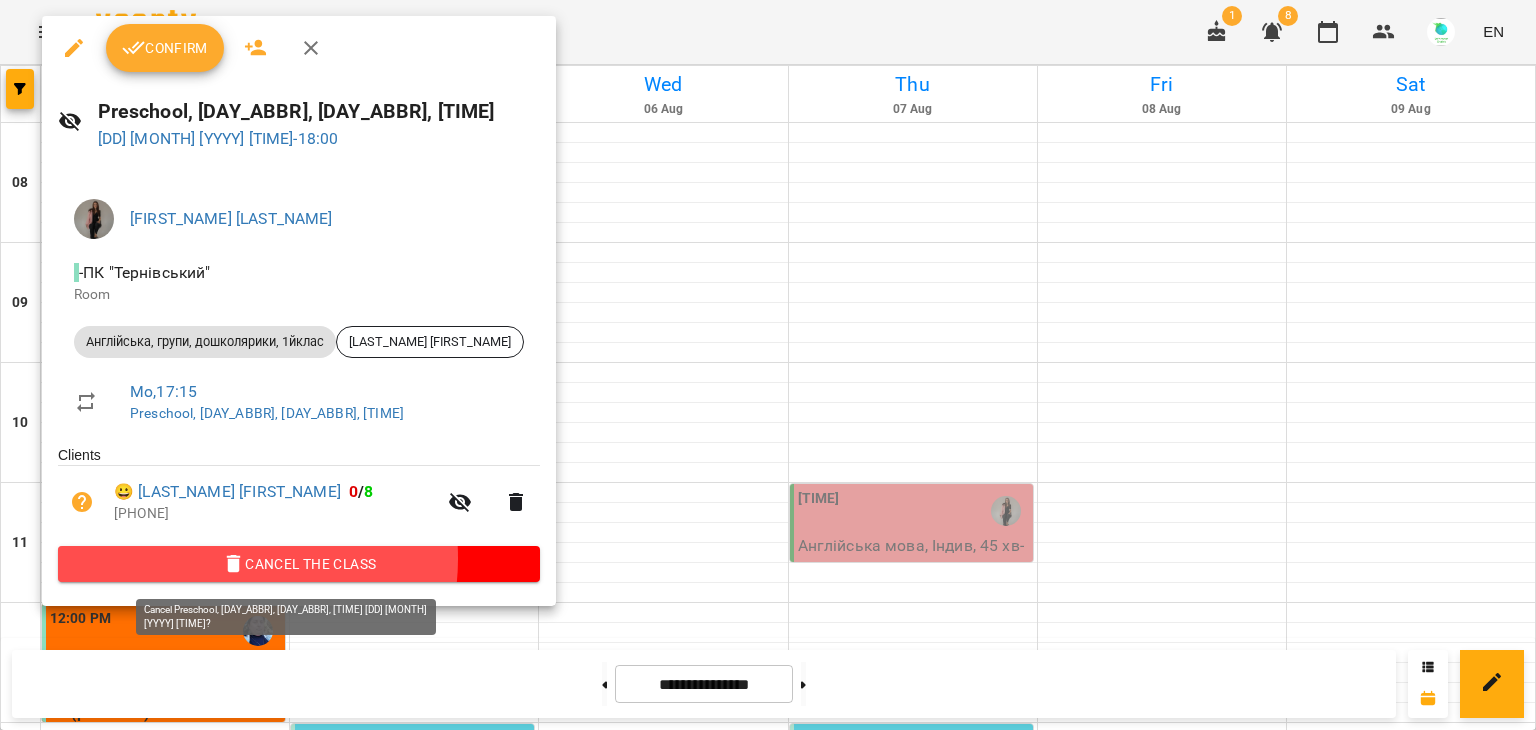 click on "Cancel the class" at bounding box center [299, 564] 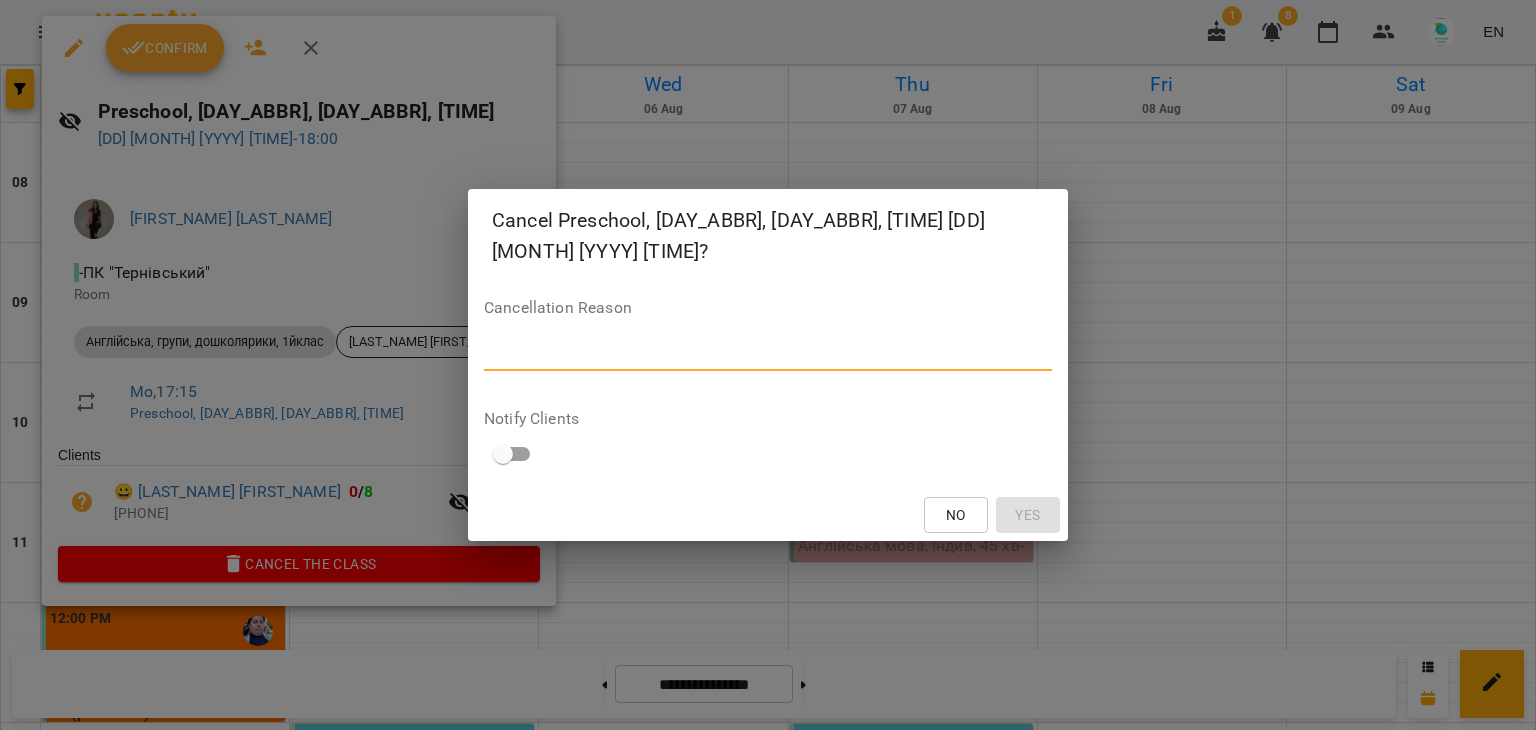 click at bounding box center (768, 354) 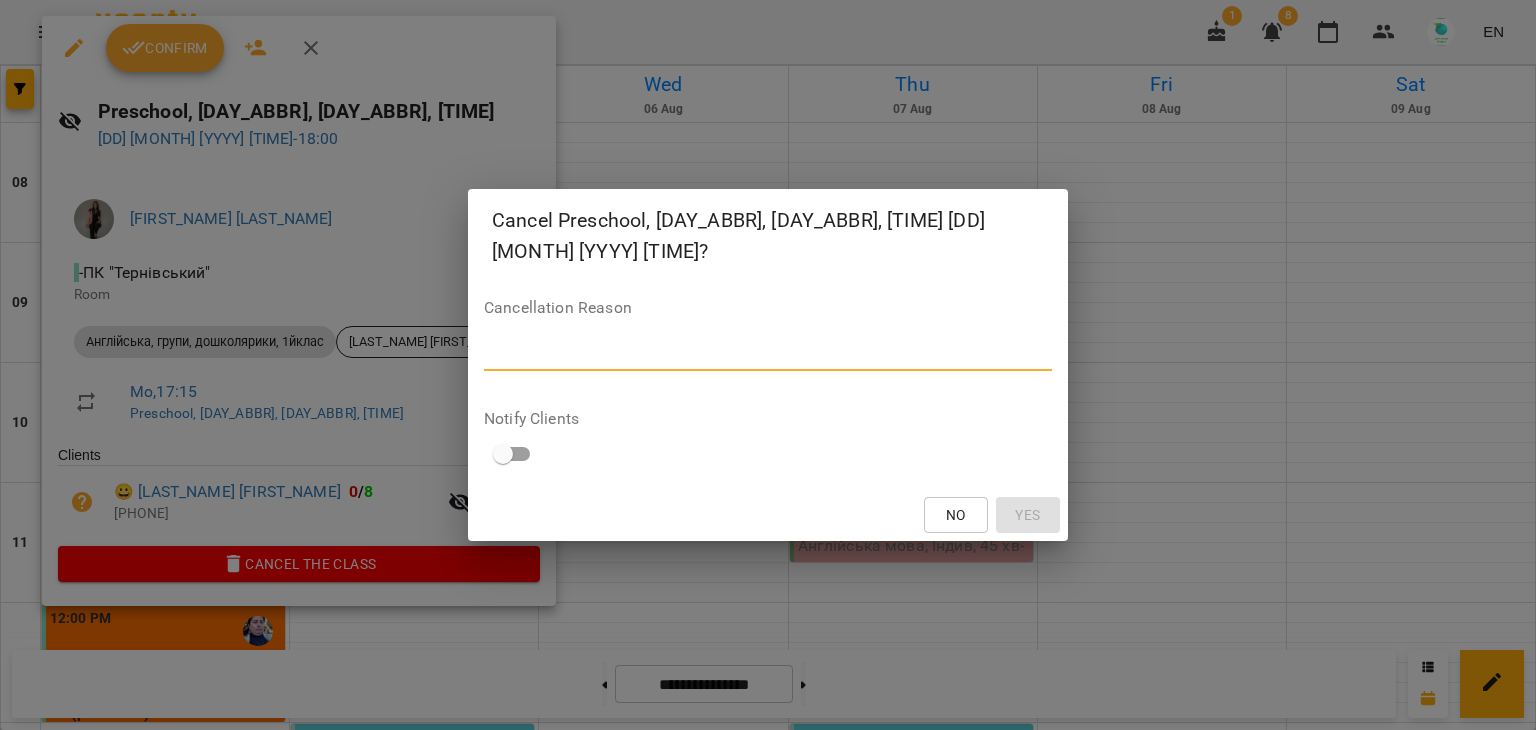 click on "Cancel Preschool, Mn, Fr, 17:15 04 Aug 2025 17:15? Cancellation Reason * Notify Clients No Yes" at bounding box center (768, 365) 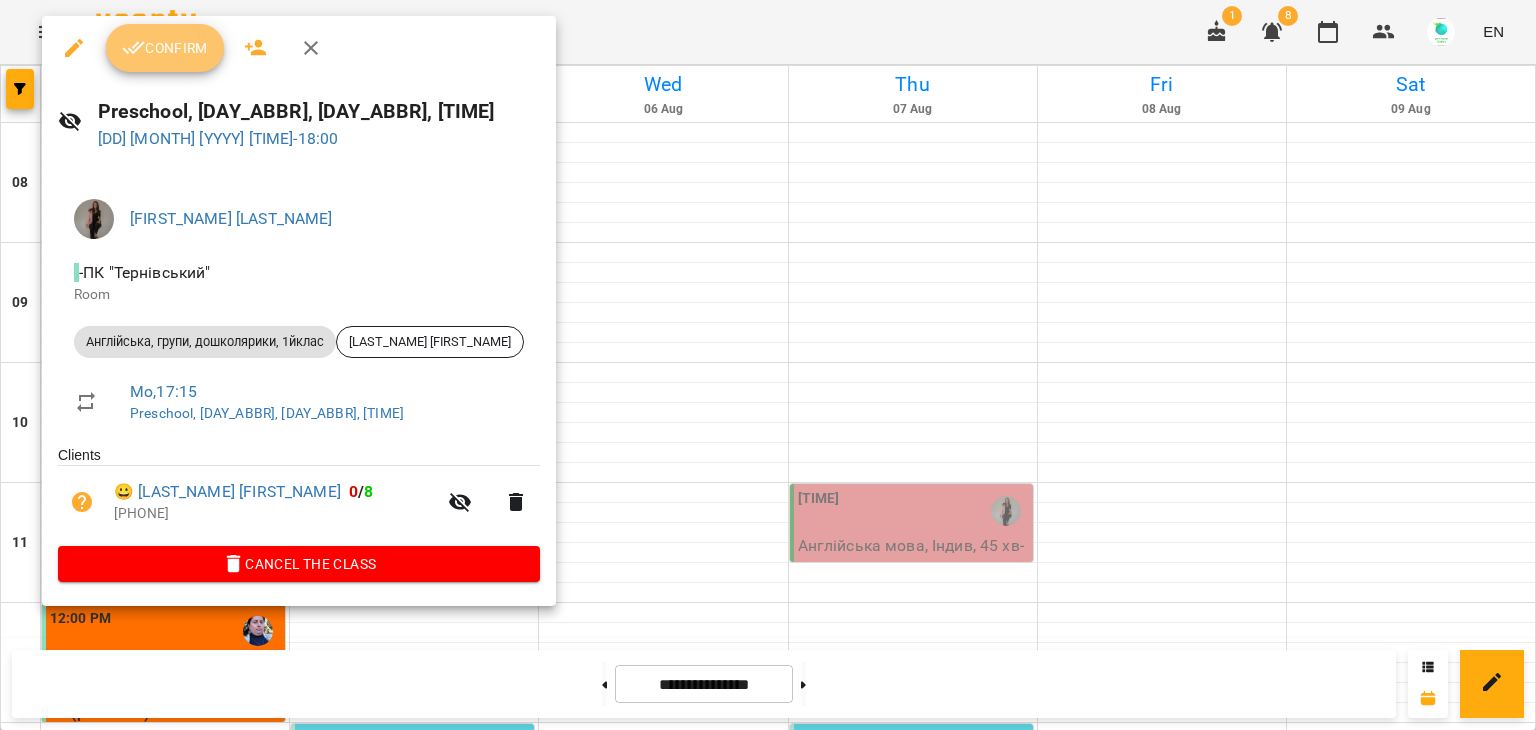 click on "Confirm" at bounding box center [165, 48] 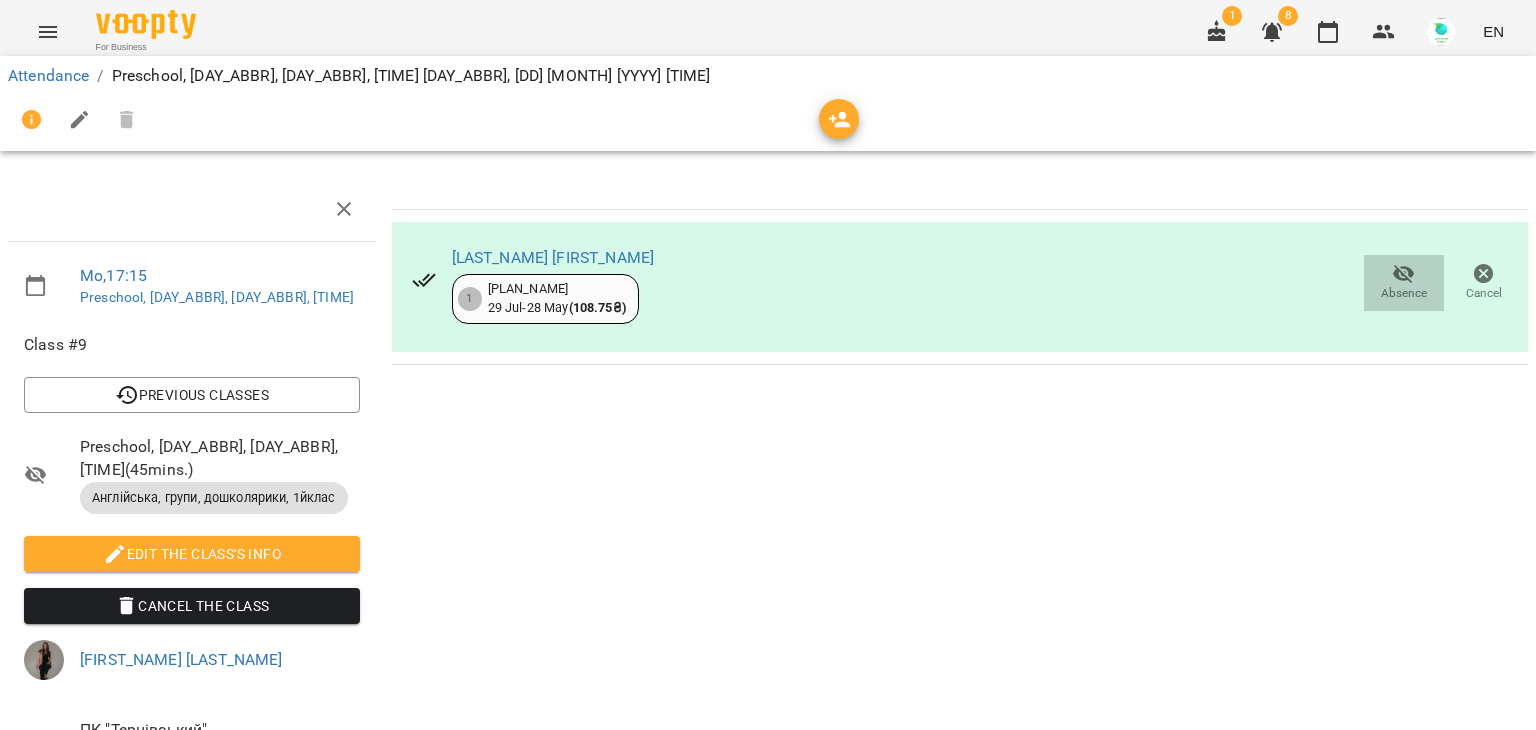 click on "Absence" at bounding box center (1404, 293) 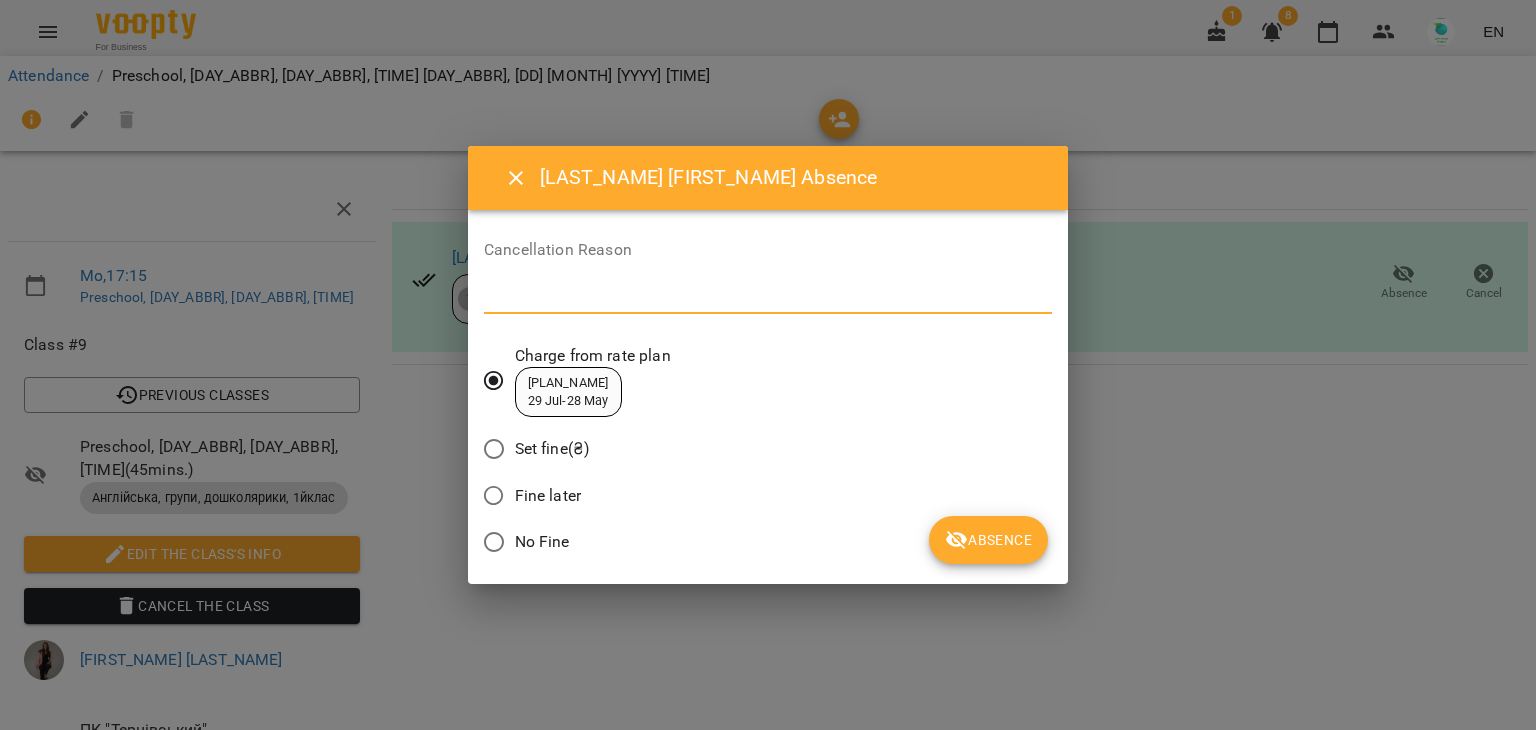click at bounding box center (768, 297) 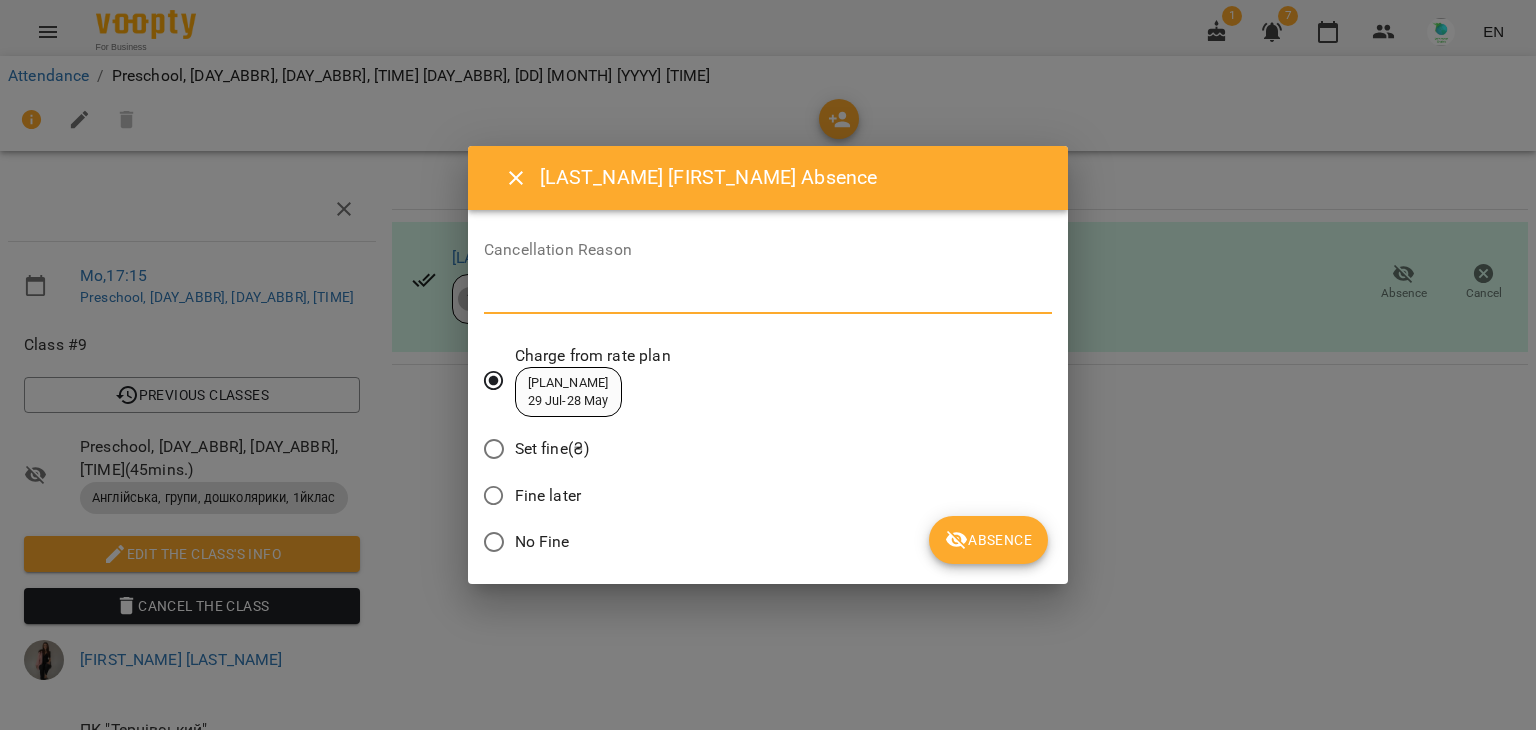 type on "*" 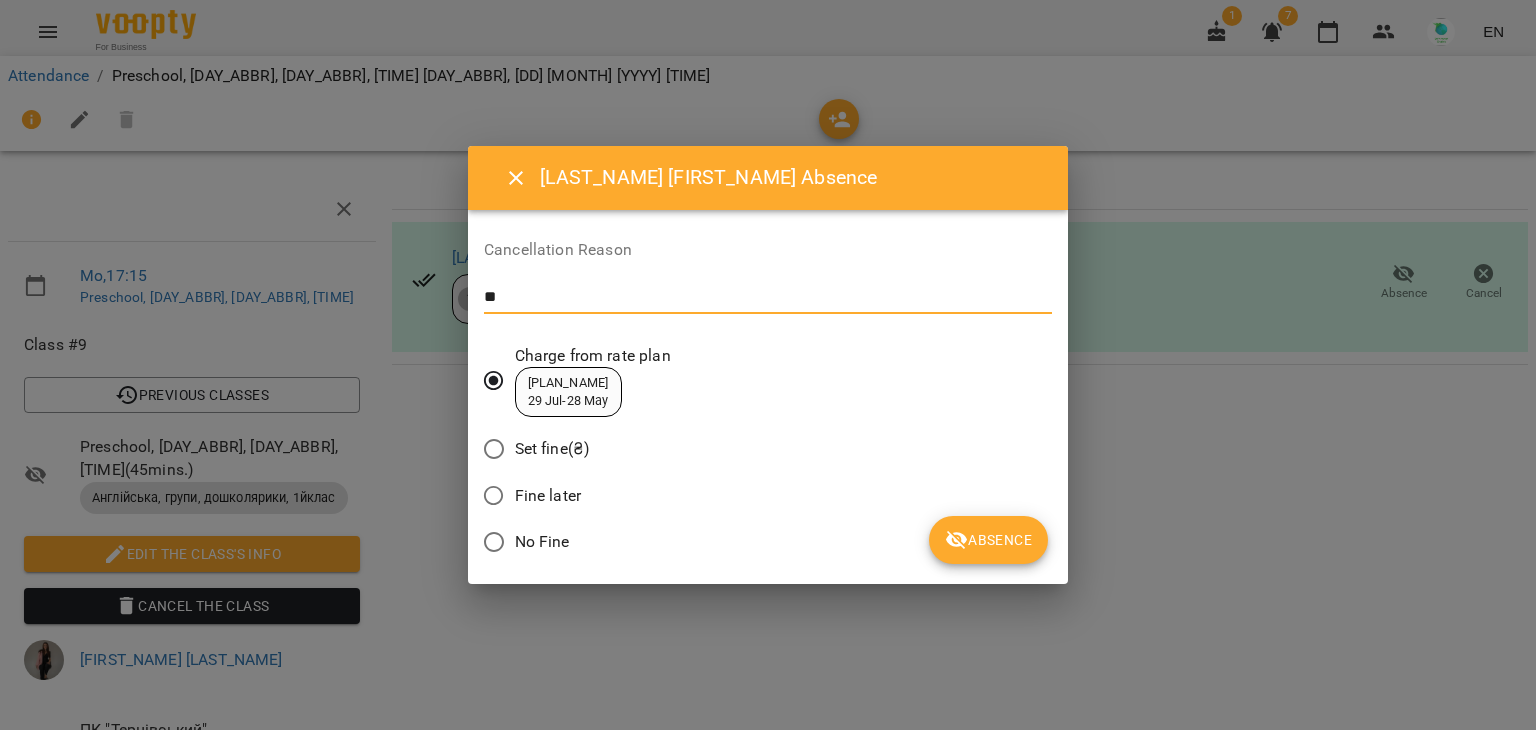 type on "*" 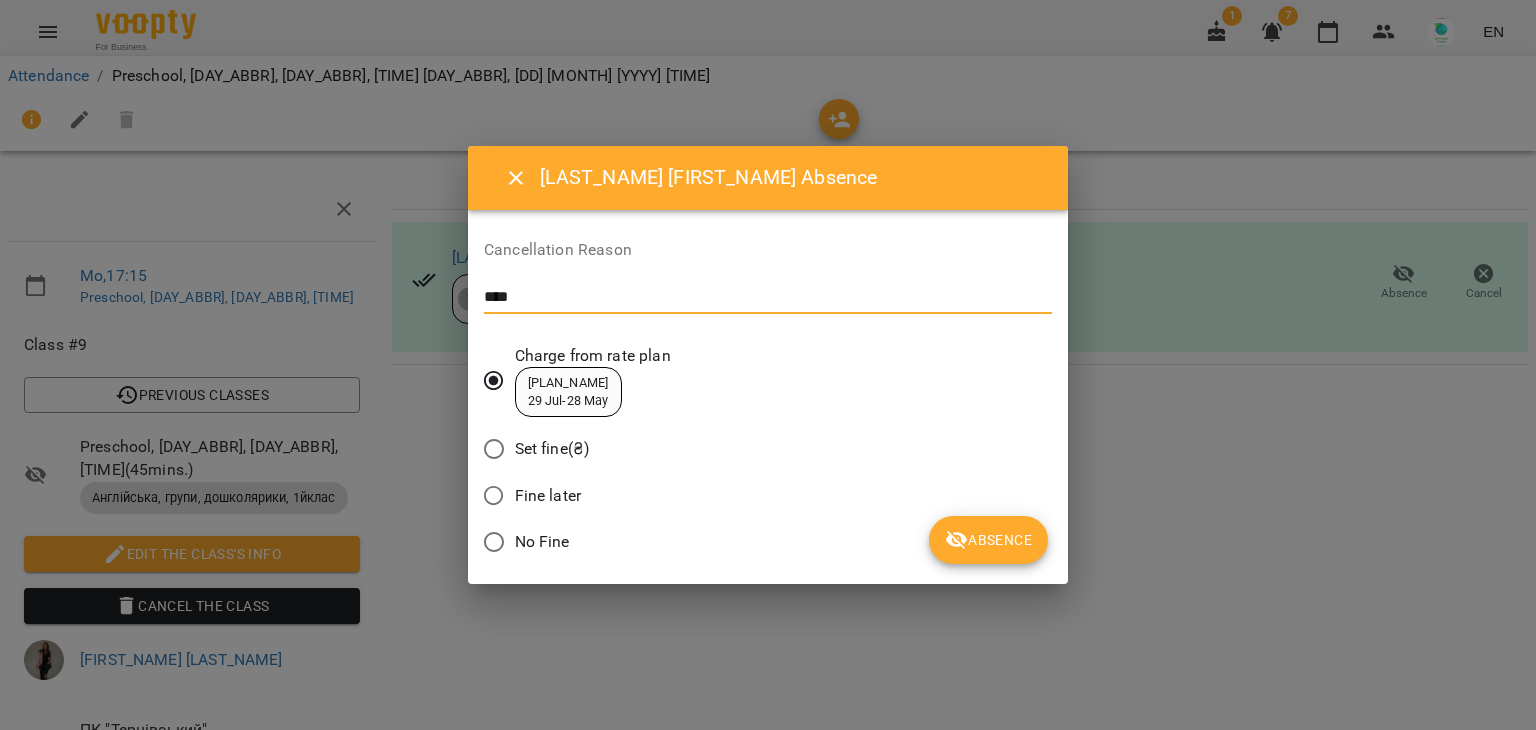 type on "****" 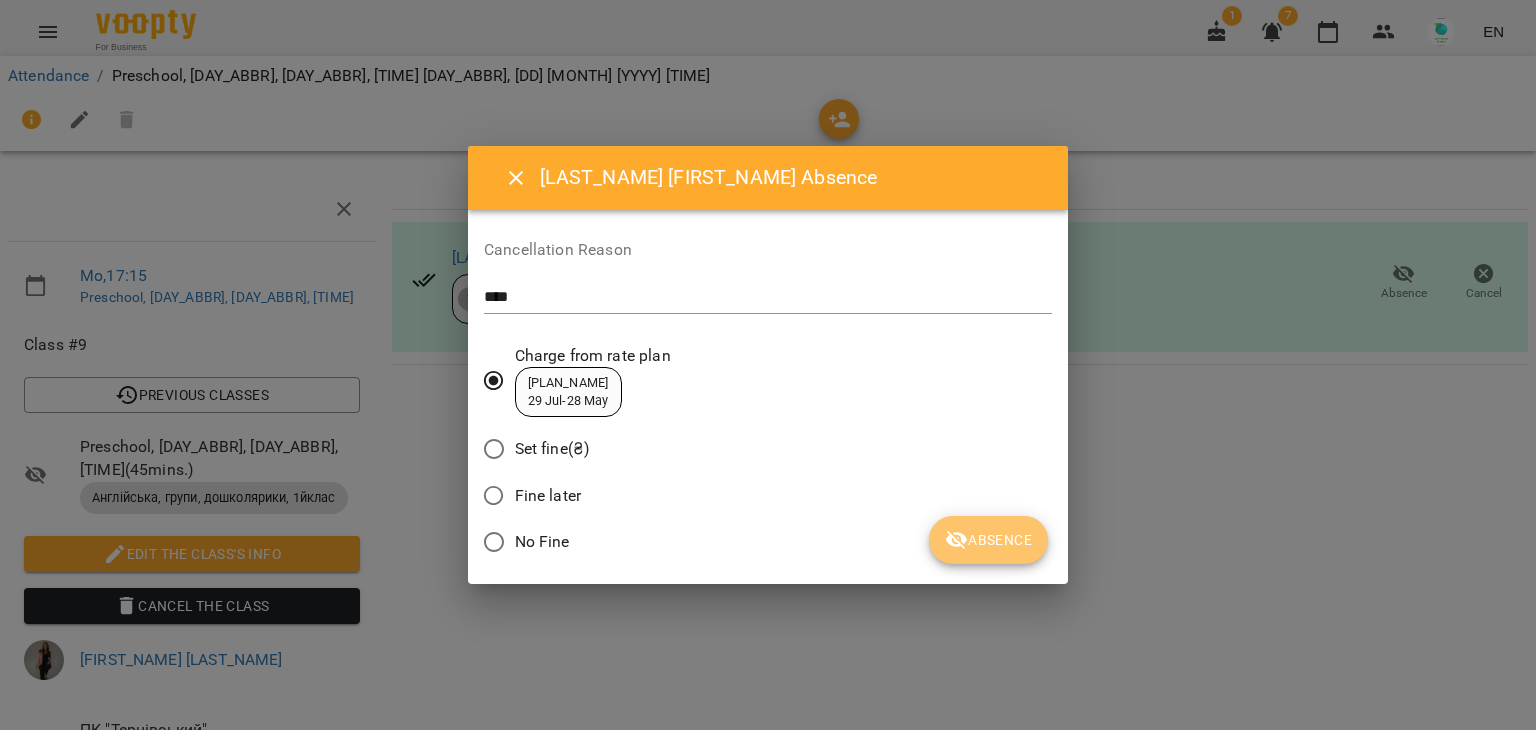 click on "Absence" at bounding box center (988, 540) 